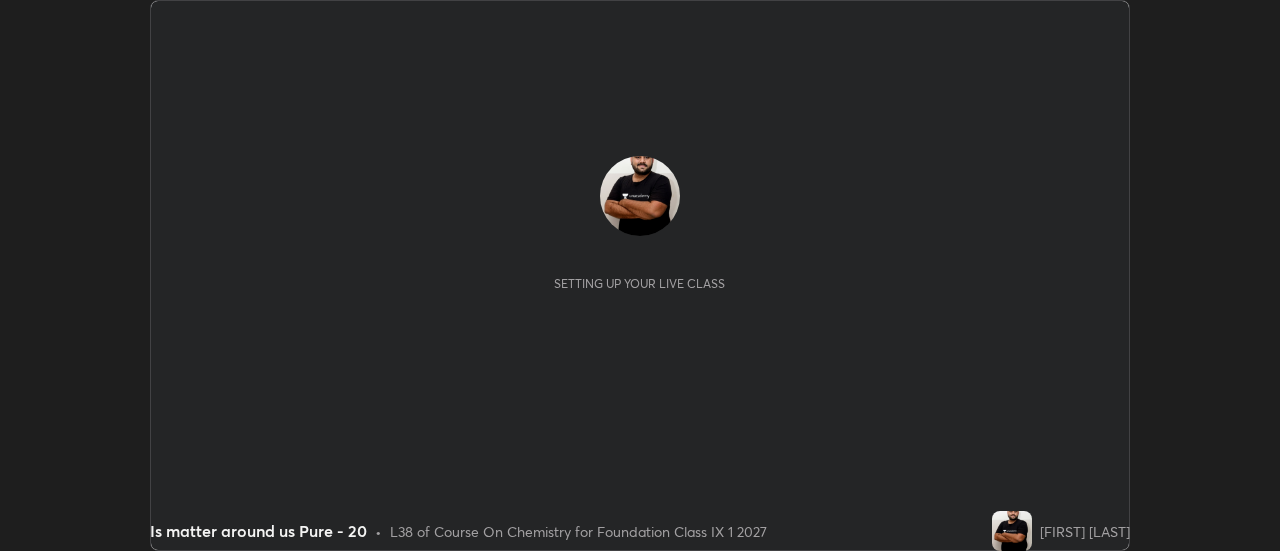 scroll, scrollTop: 0, scrollLeft: 0, axis: both 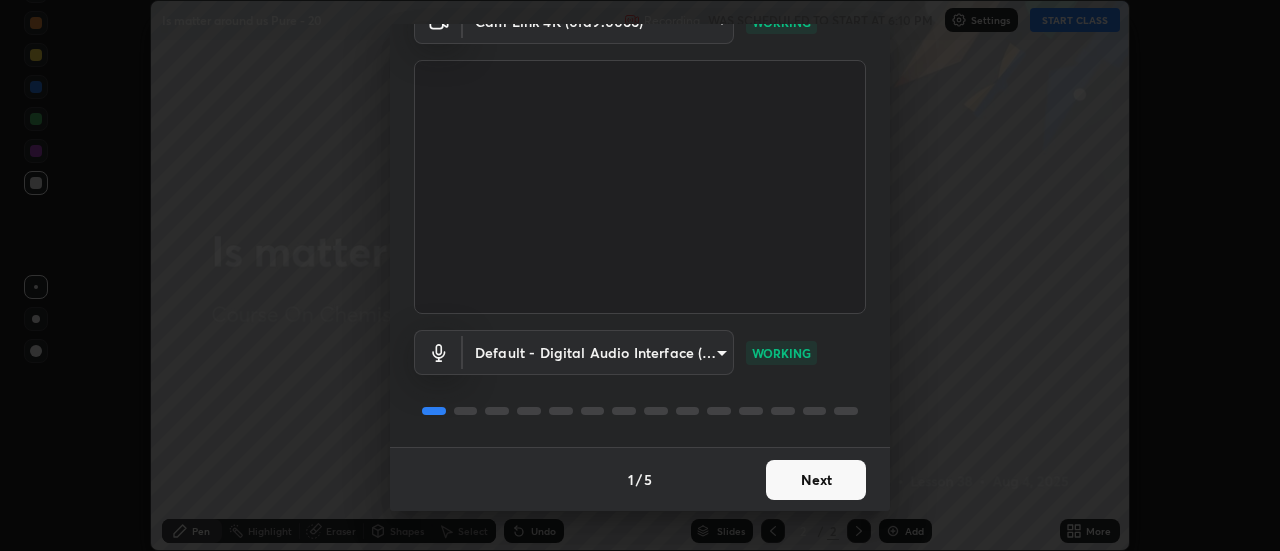 click on "Next" at bounding box center [816, 480] 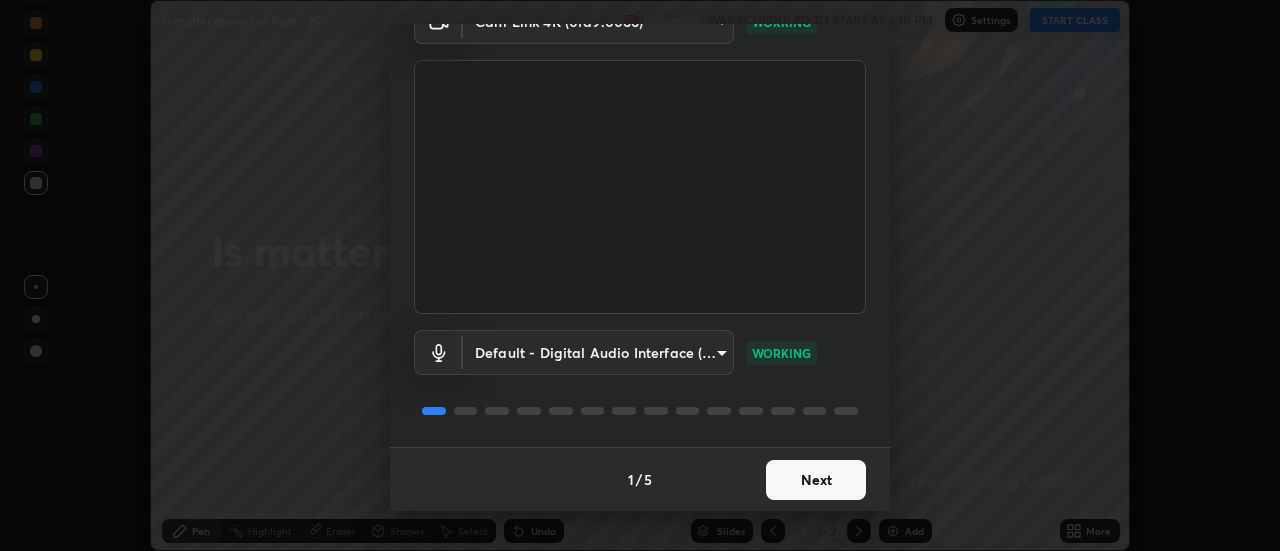 scroll, scrollTop: 0, scrollLeft: 0, axis: both 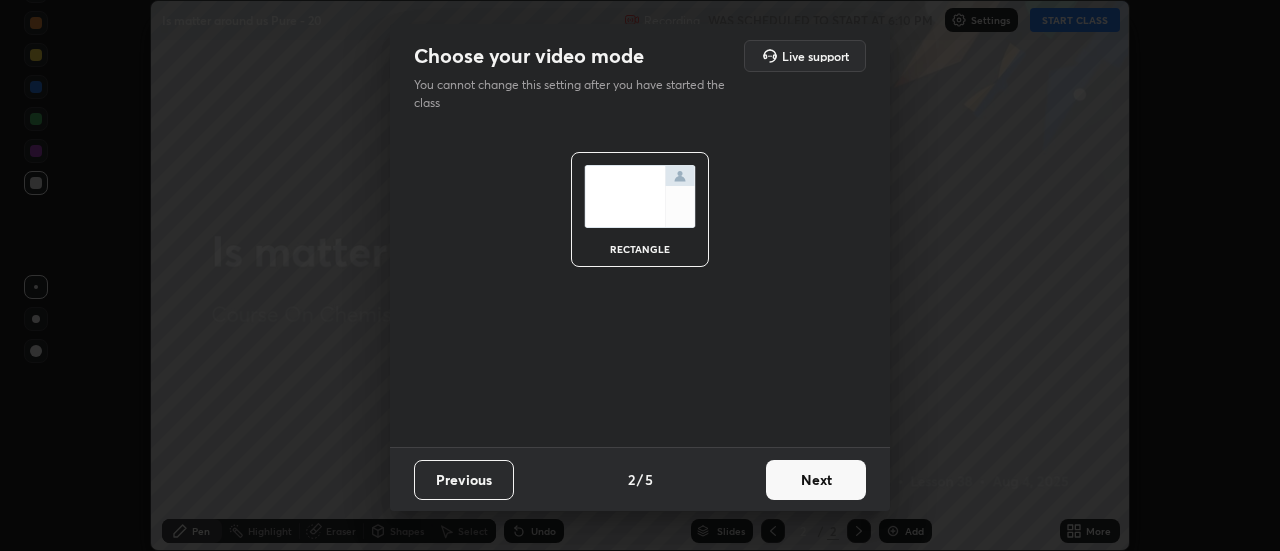 click on "Next" at bounding box center (816, 480) 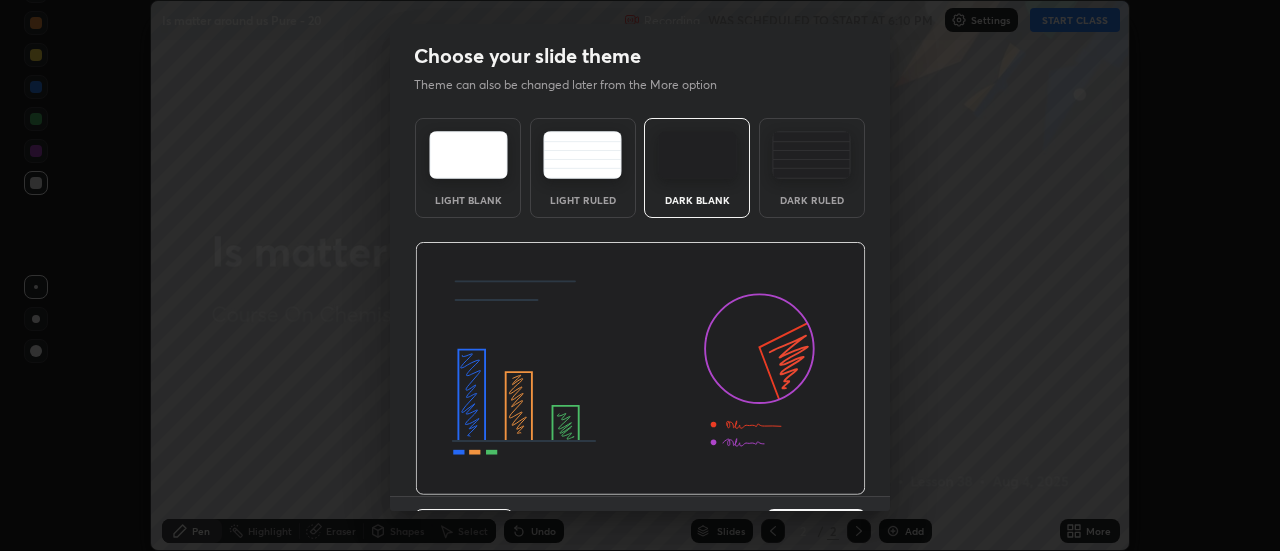 scroll, scrollTop: 49, scrollLeft: 0, axis: vertical 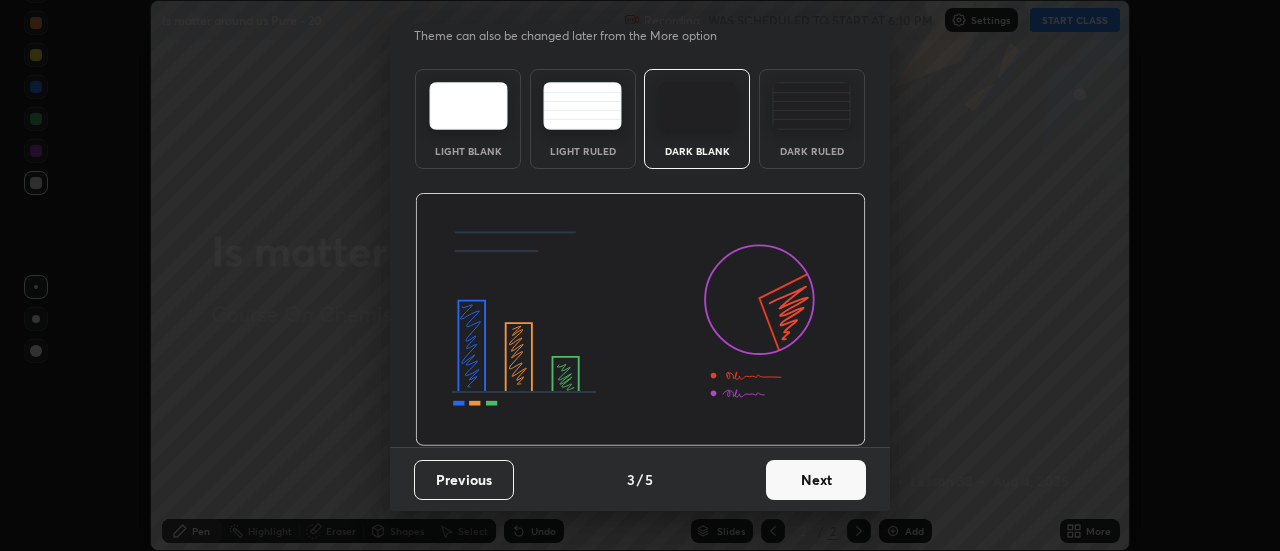 click on "Next" at bounding box center [816, 480] 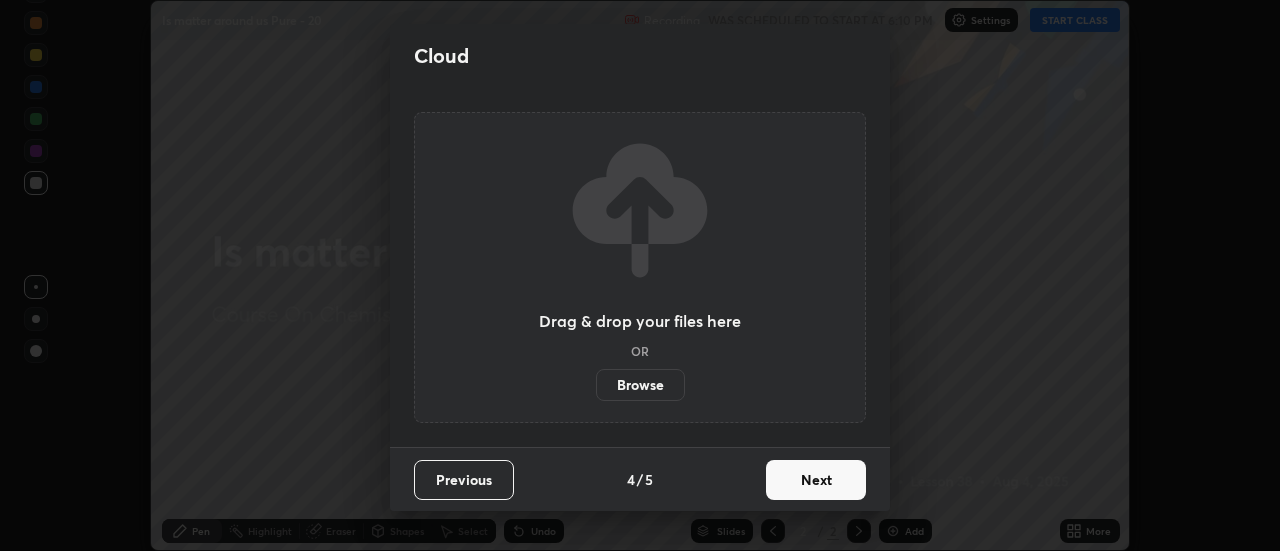 scroll, scrollTop: 0, scrollLeft: 0, axis: both 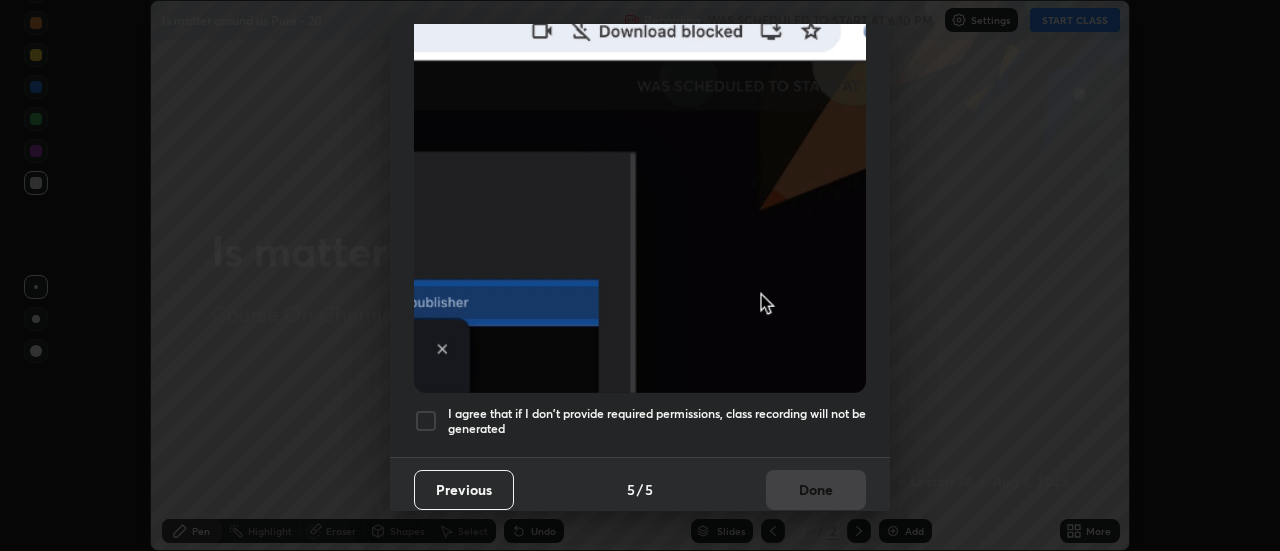 click at bounding box center (426, 421) 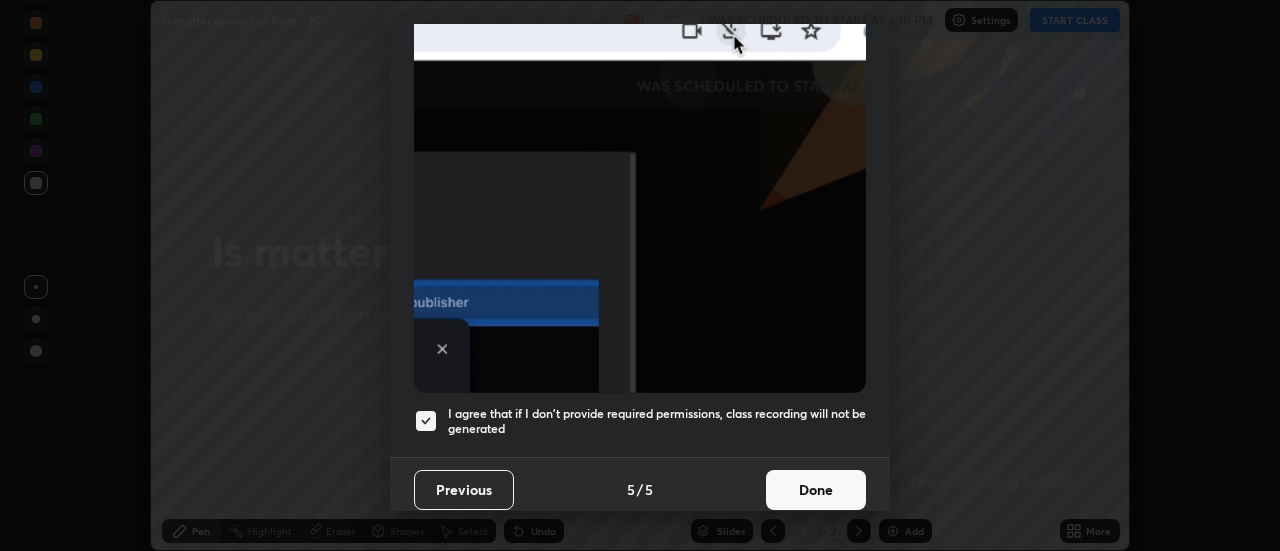 click on "Done" at bounding box center (816, 490) 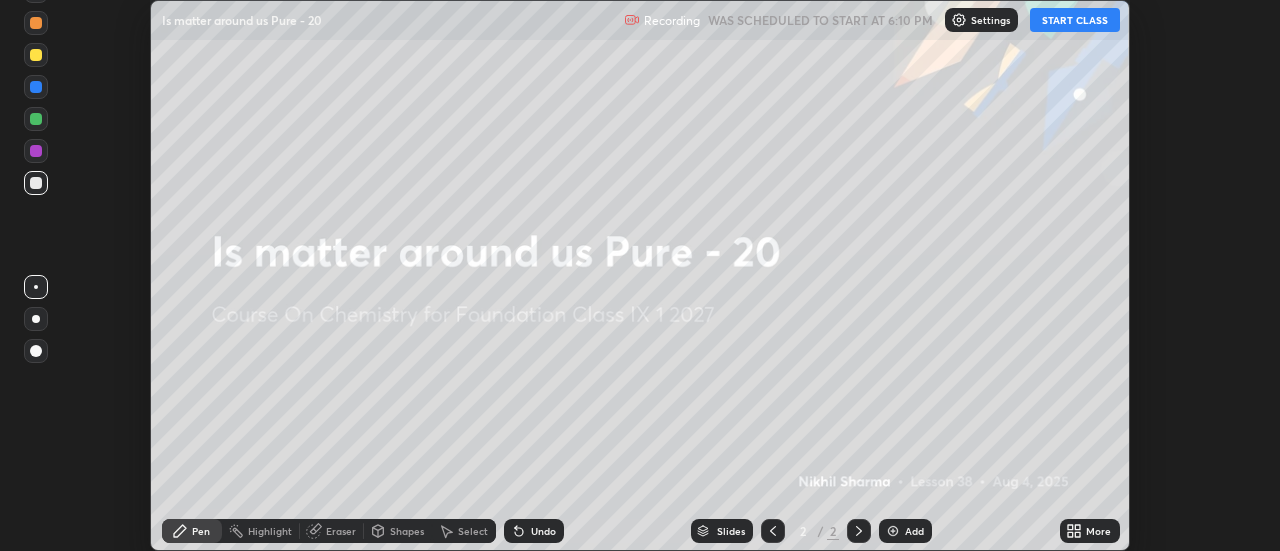 click on "START CLASS" at bounding box center [1075, 20] 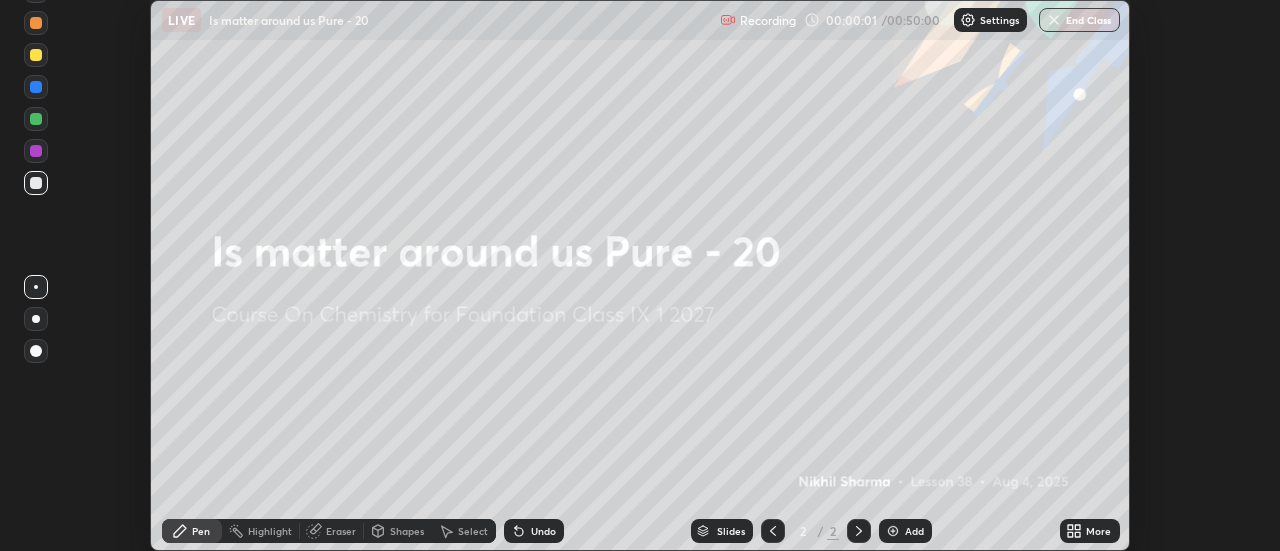click on "Add" at bounding box center (914, 531) 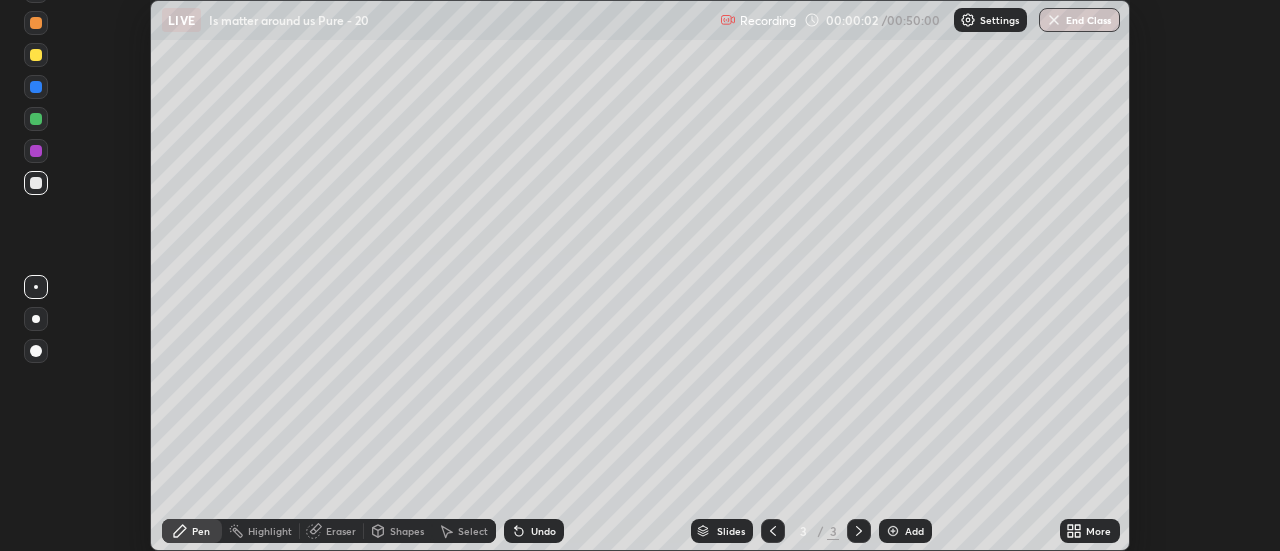 click 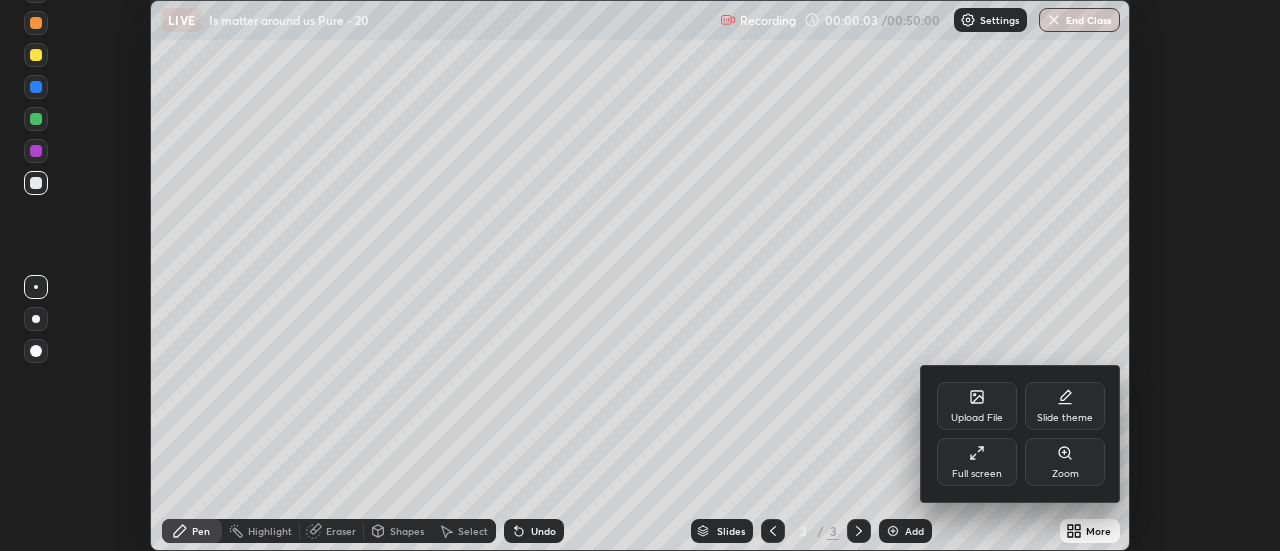 click on "Full screen" at bounding box center [977, 462] 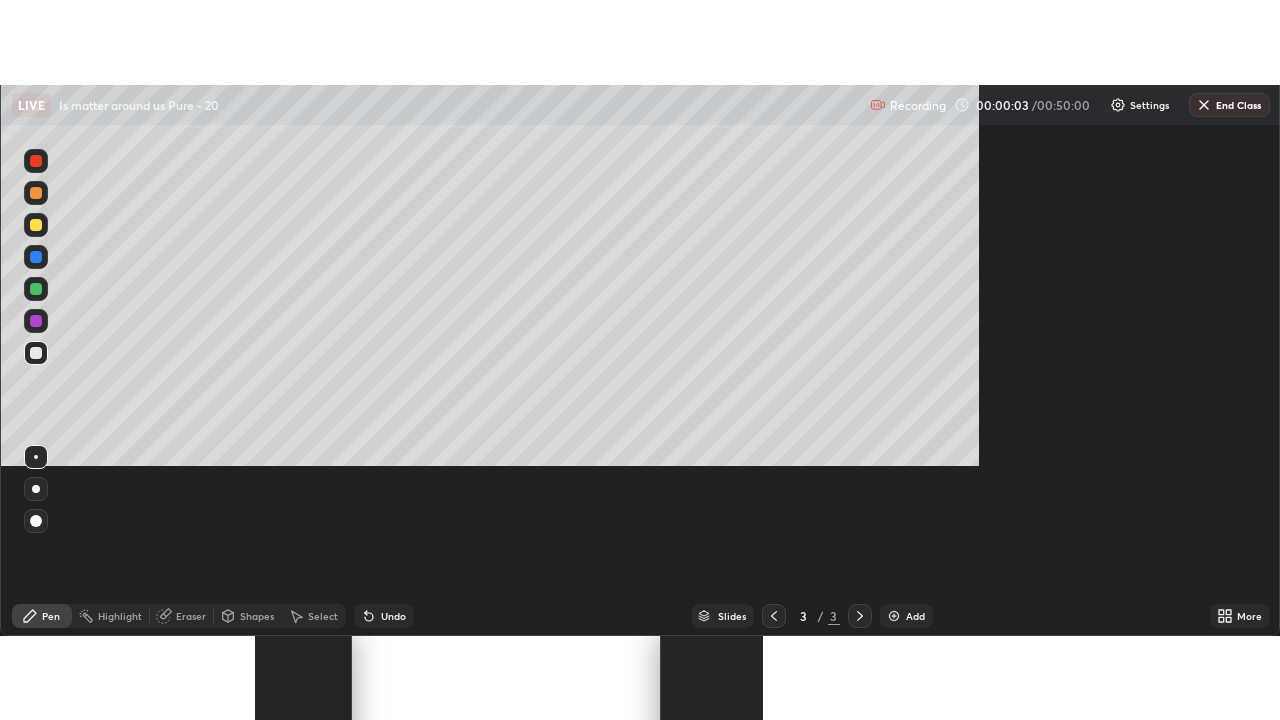 scroll, scrollTop: 99280, scrollLeft: 98720, axis: both 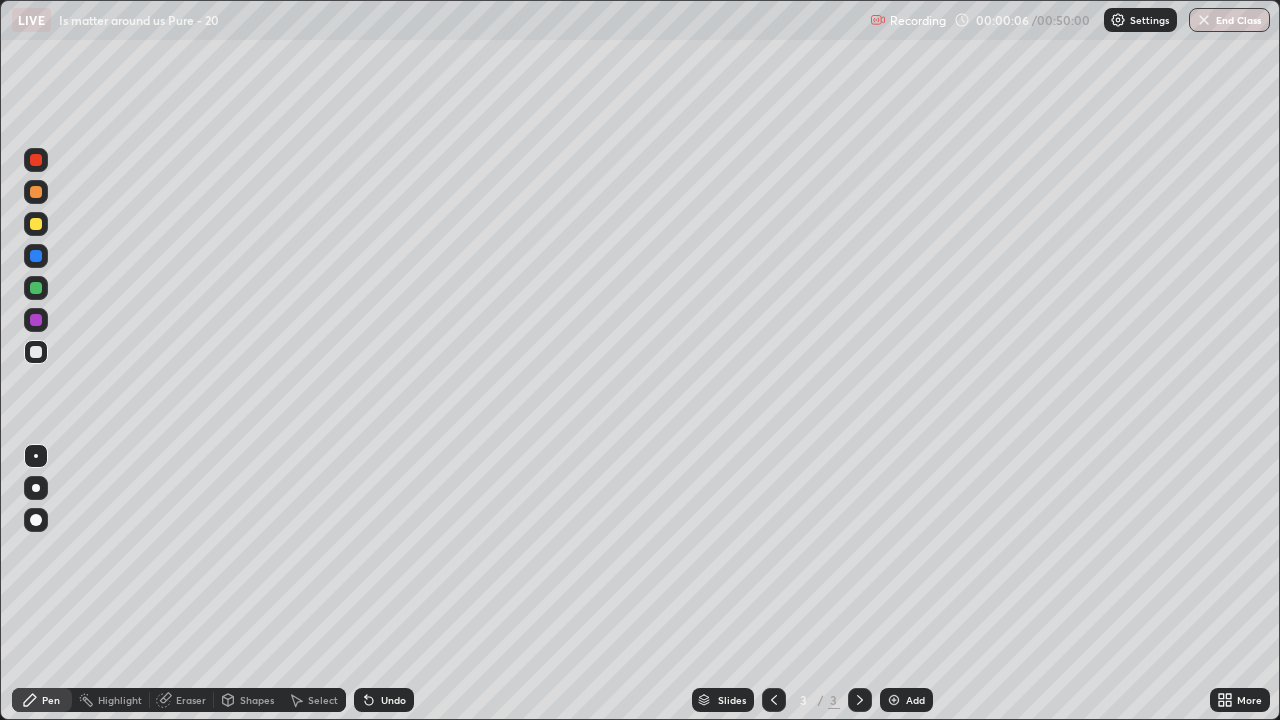 click at bounding box center [36, 224] 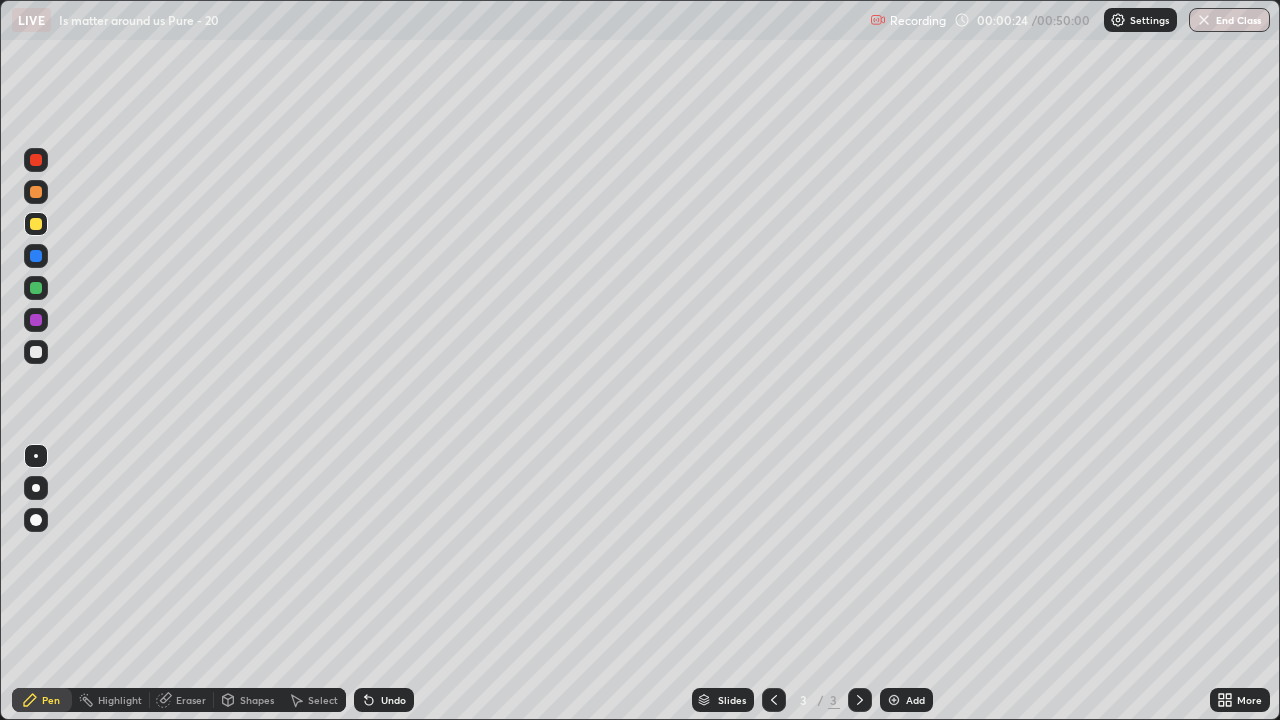 click at bounding box center (36, 352) 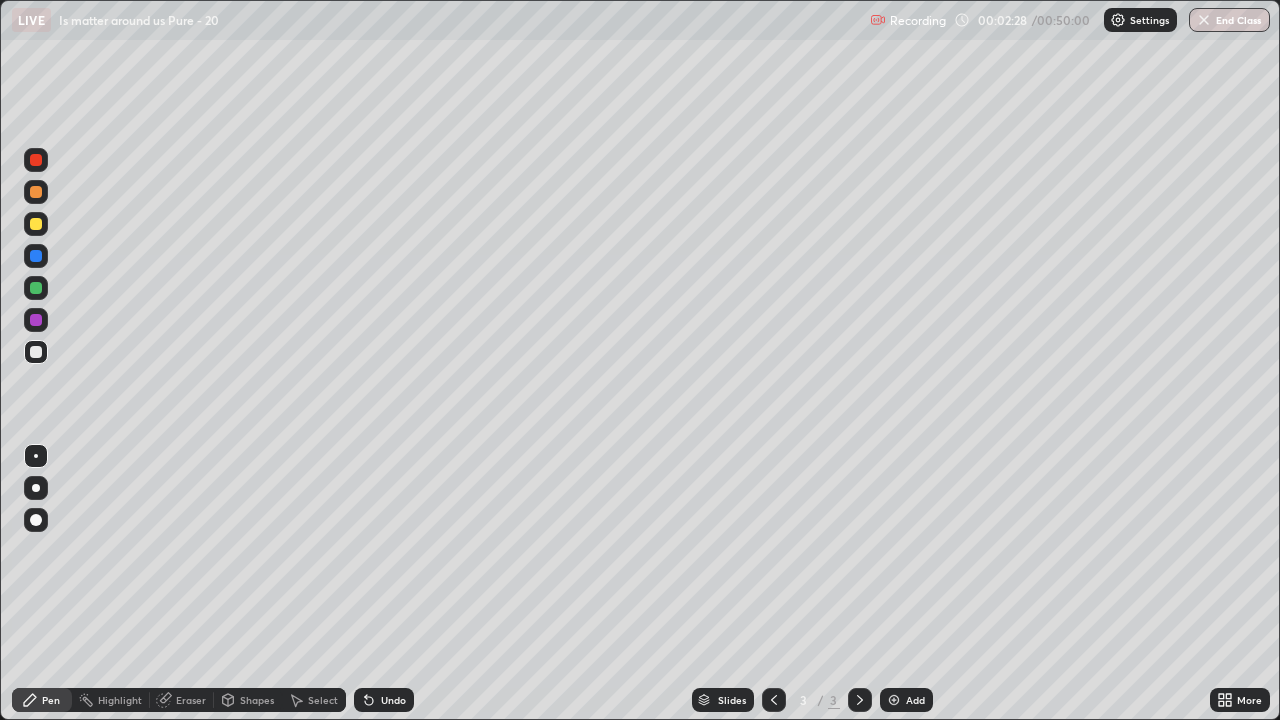 click on "Undo" at bounding box center (384, 700) 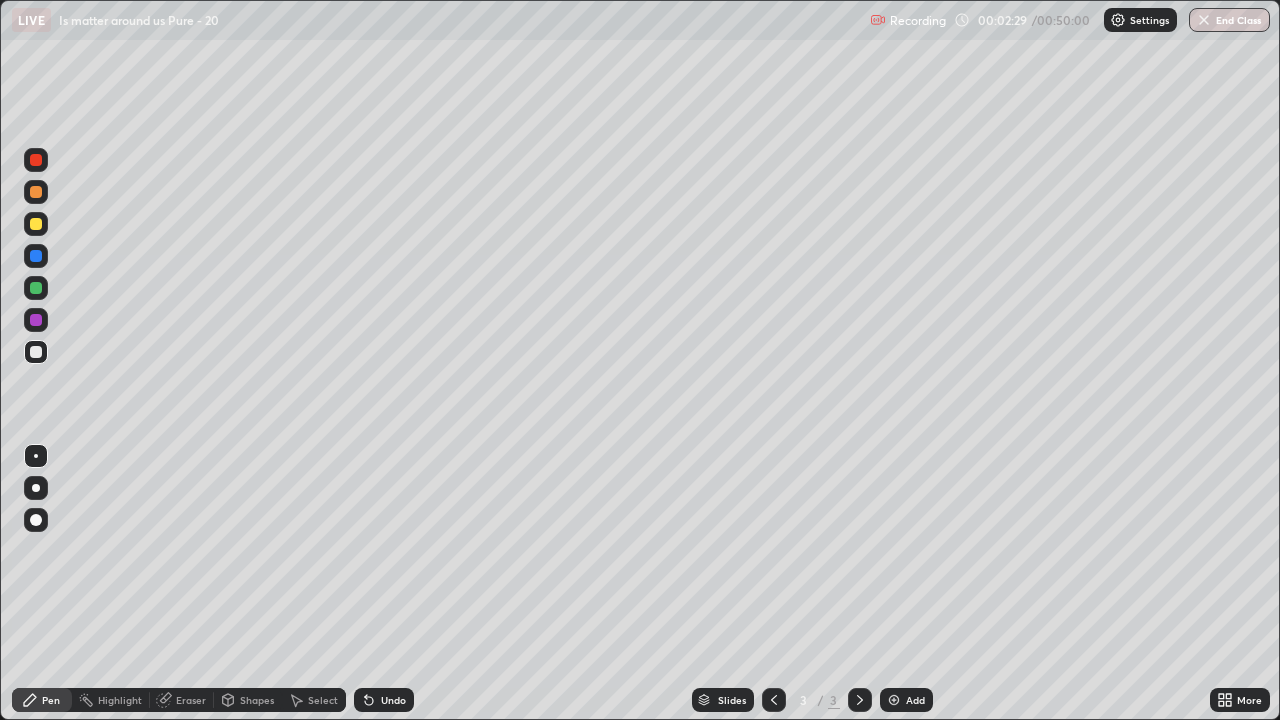 click on "Undo" at bounding box center [384, 700] 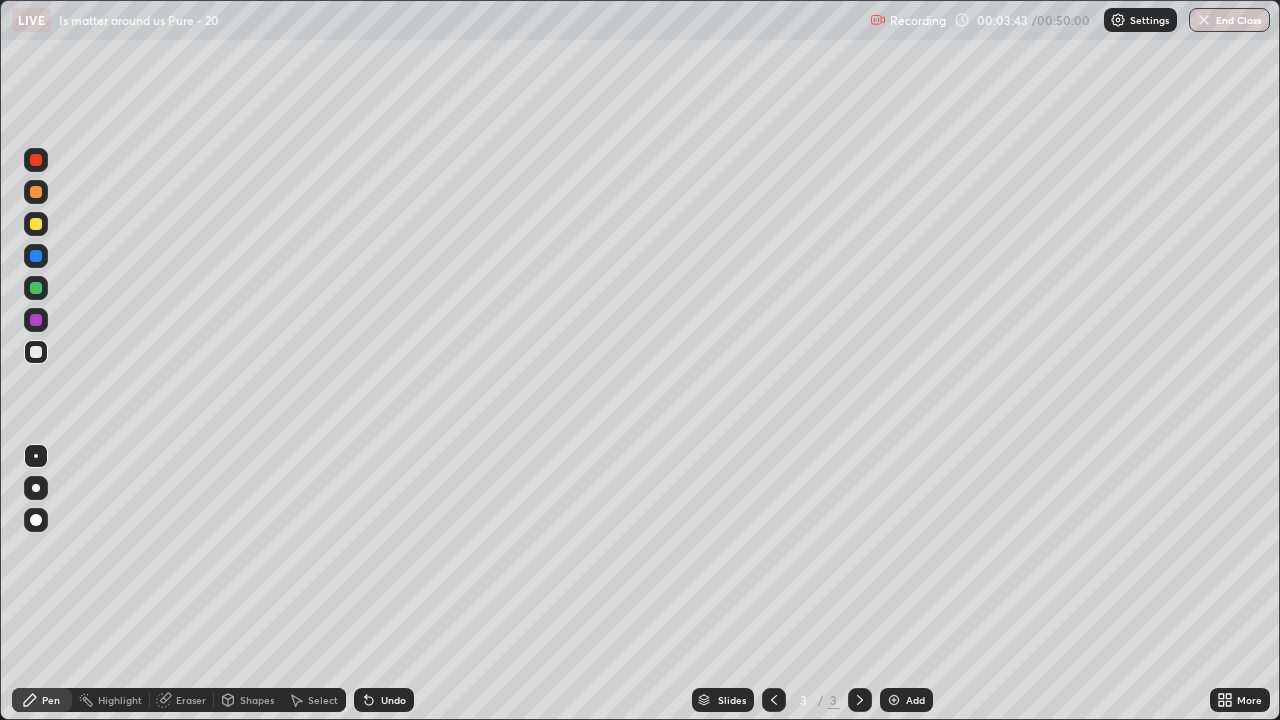 click on "Undo" at bounding box center [384, 700] 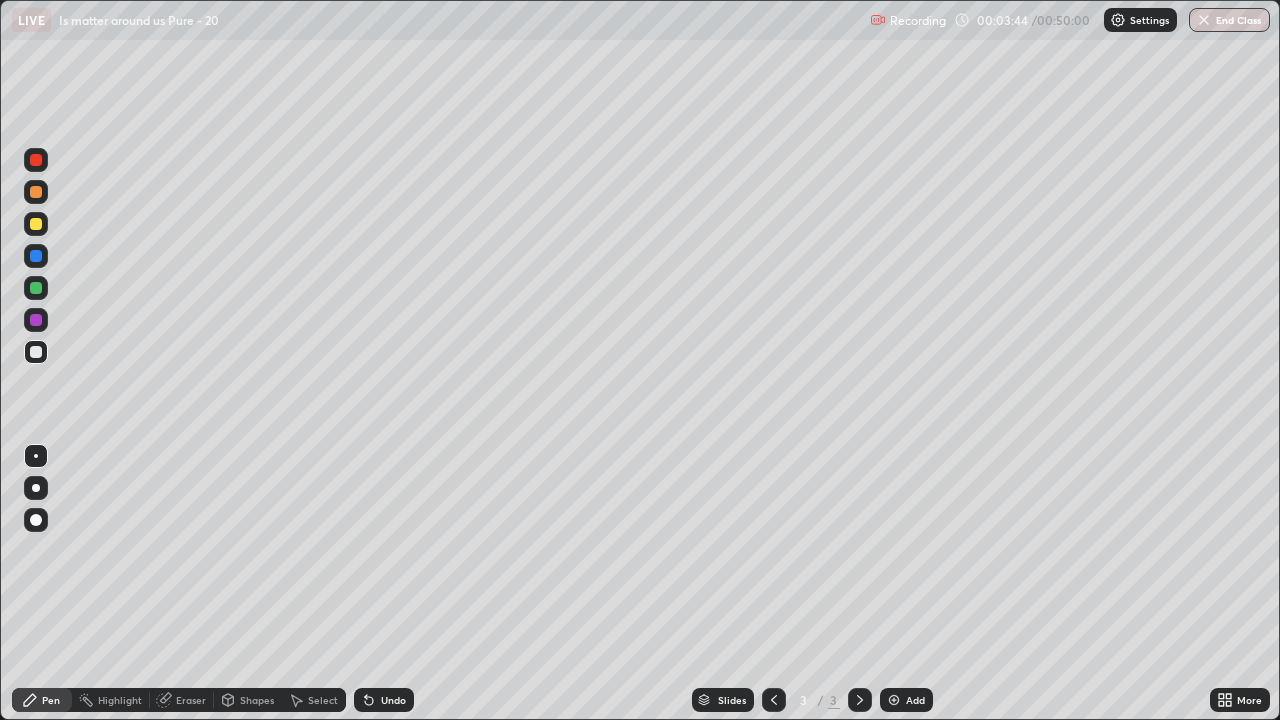 click on "Undo" at bounding box center [384, 700] 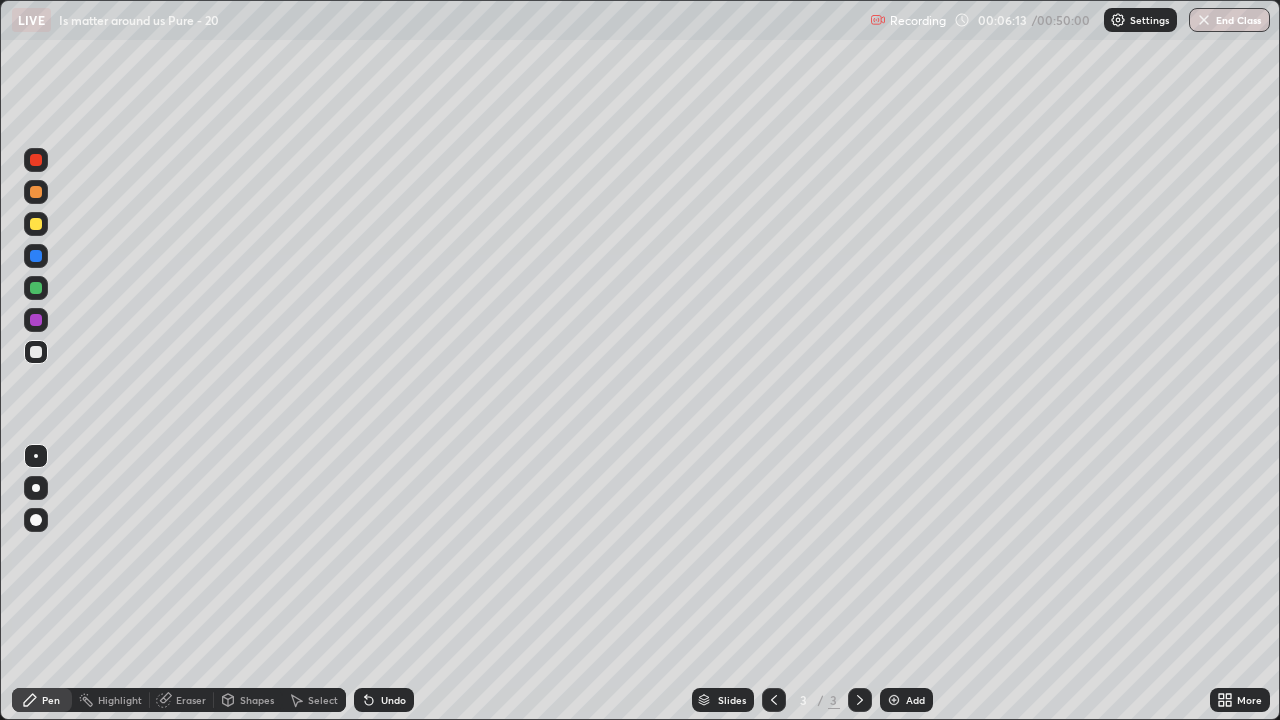 click on "Add" at bounding box center (915, 700) 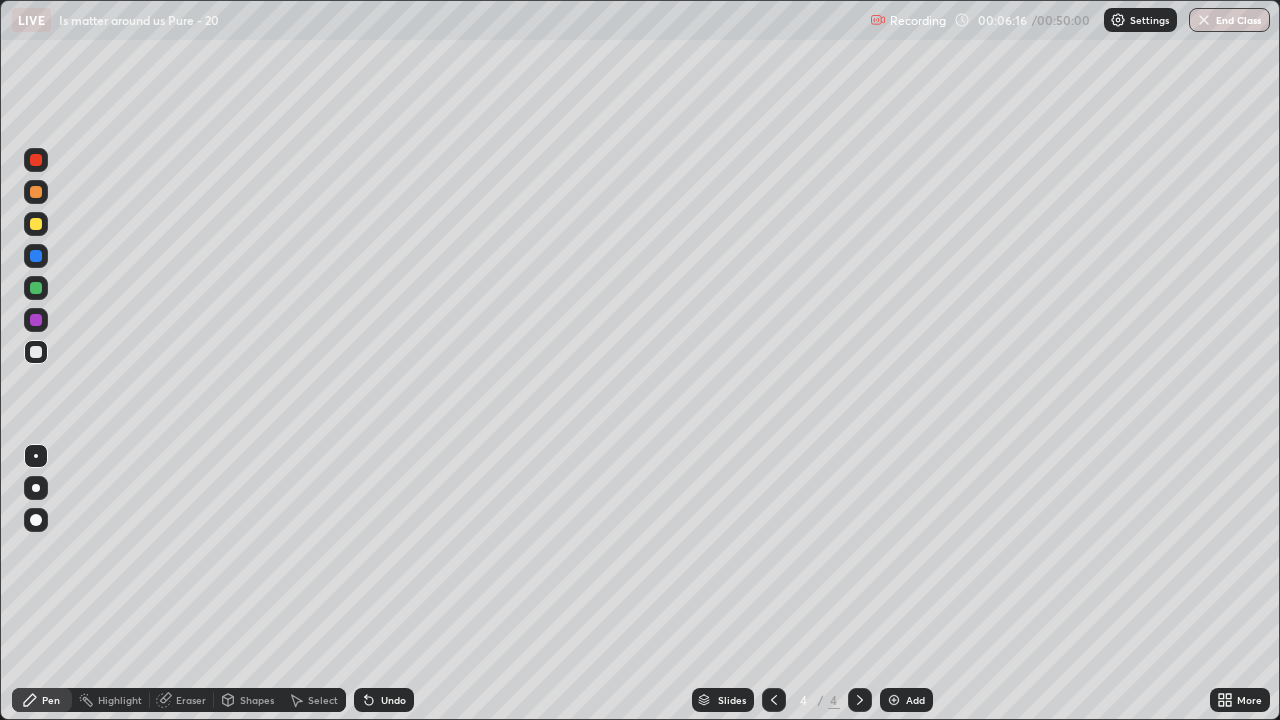 click at bounding box center (36, 288) 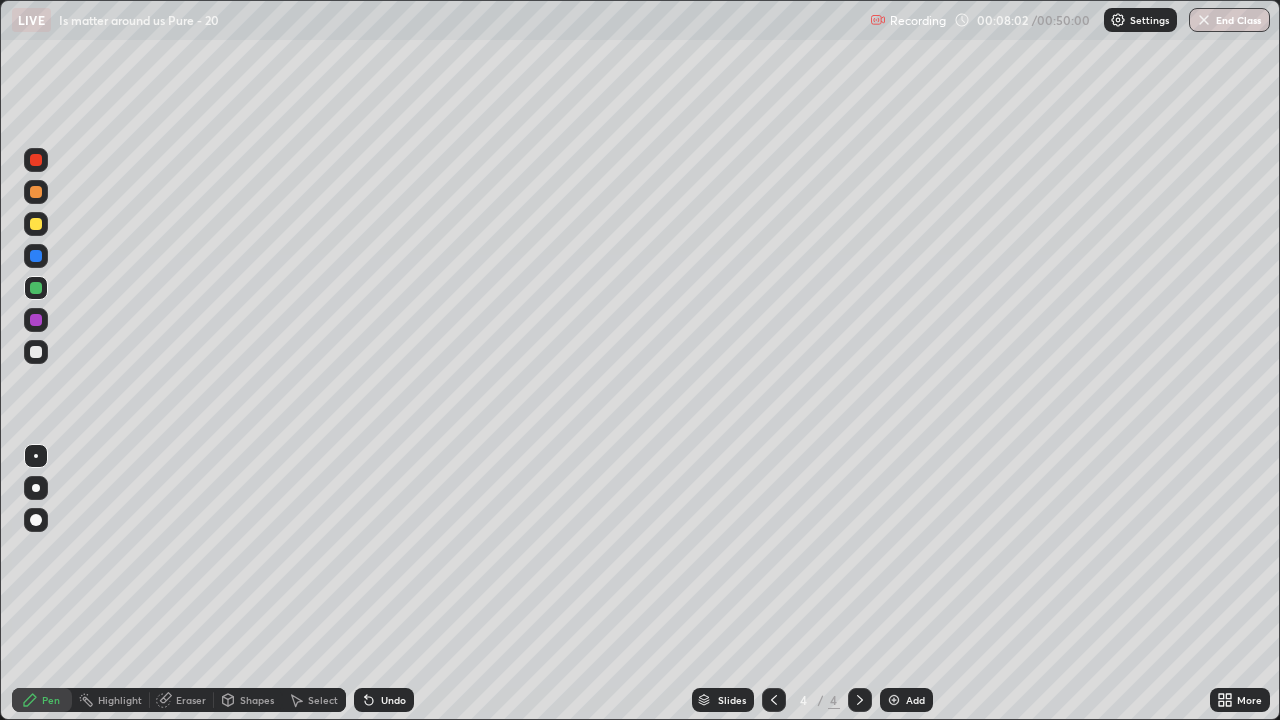 click at bounding box center [36, 352] 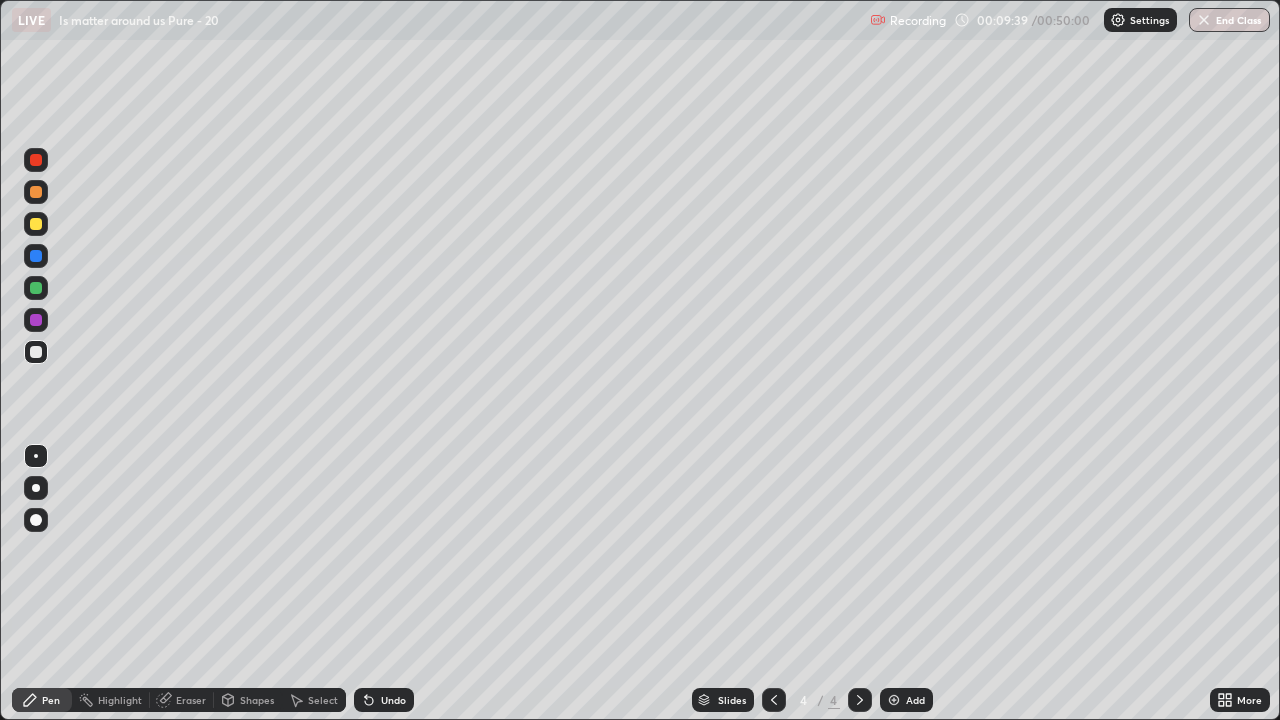 click at bounding box center [36, 288] 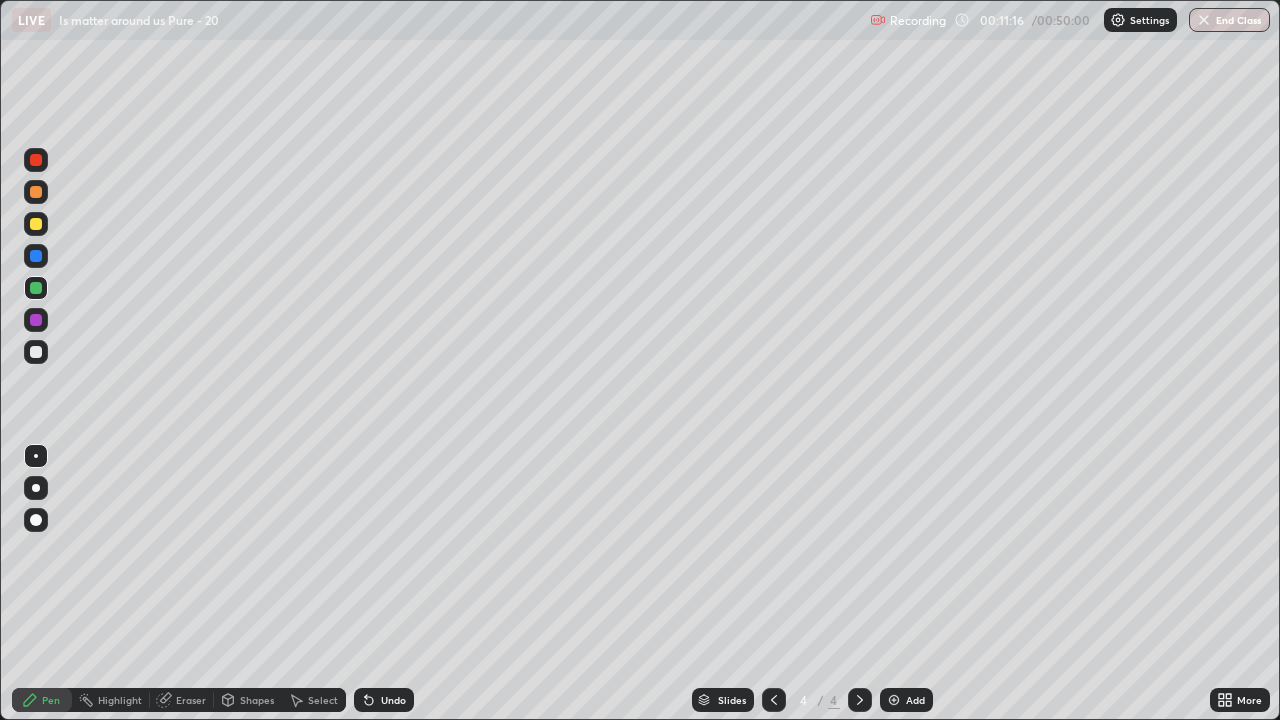 click at bounding box center [36, 352] 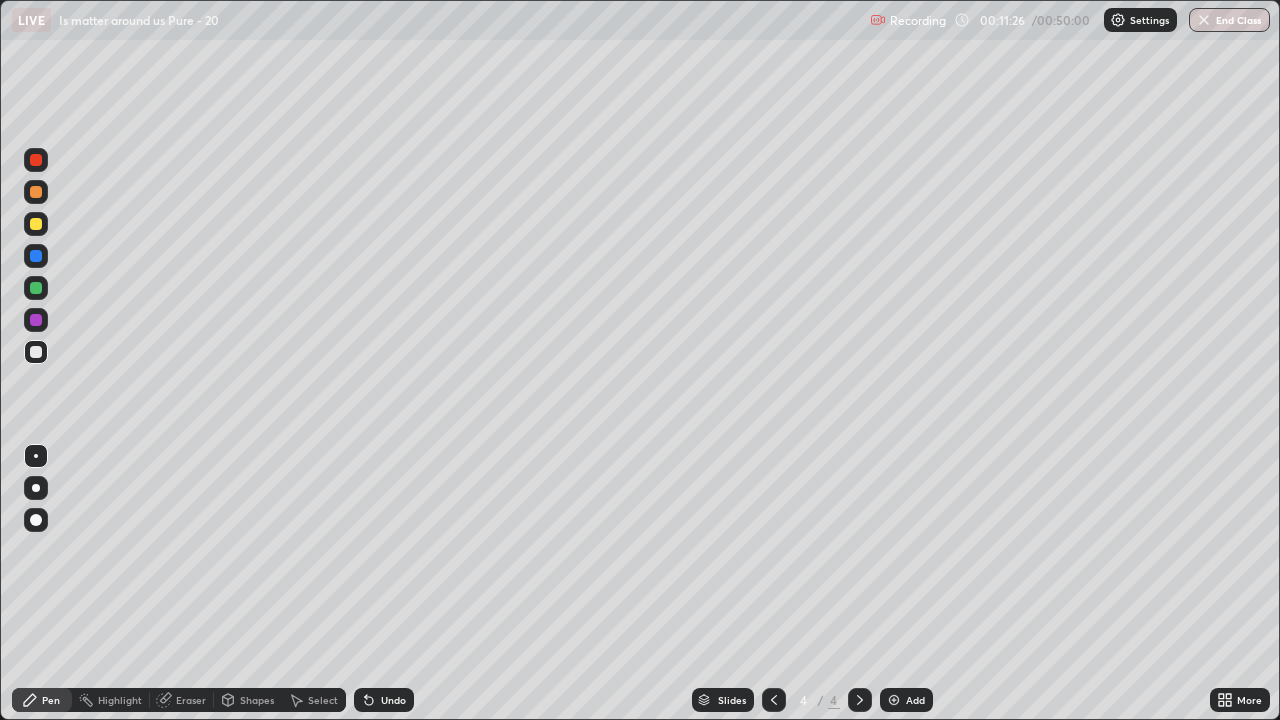 click on "Undo" at bounding box center (393, 700) 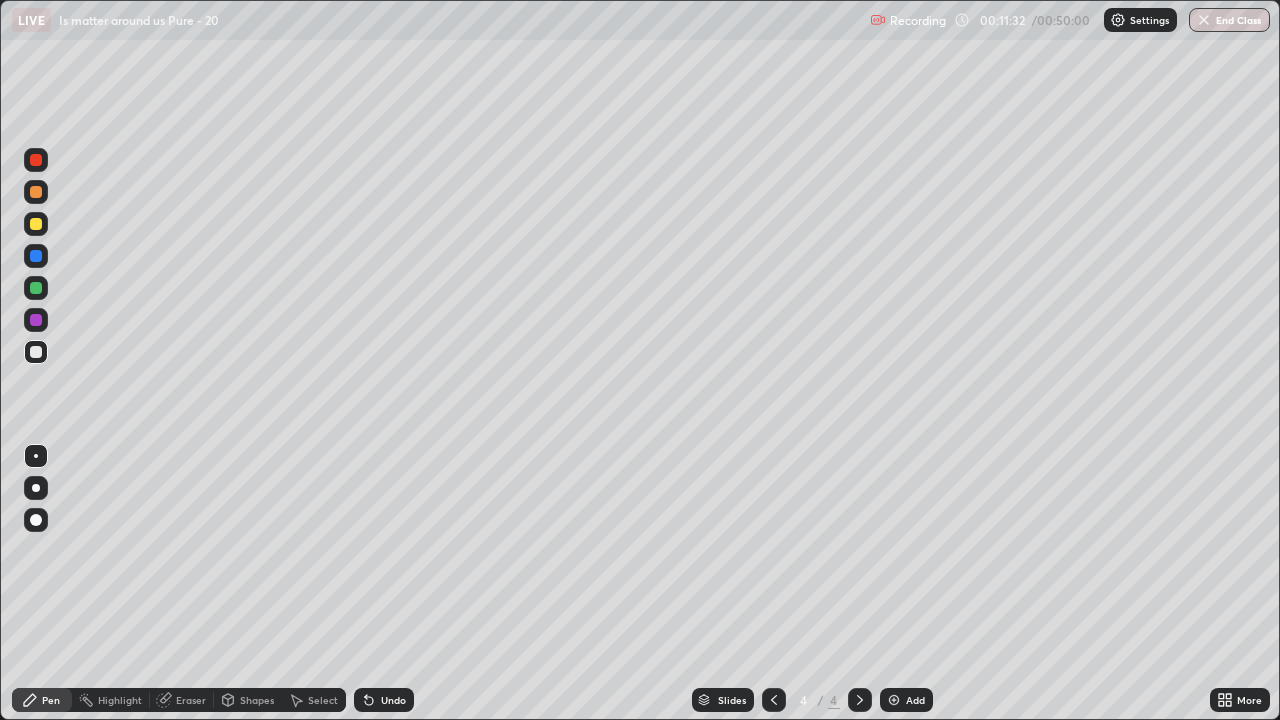 click at bounding box center [36, 288] 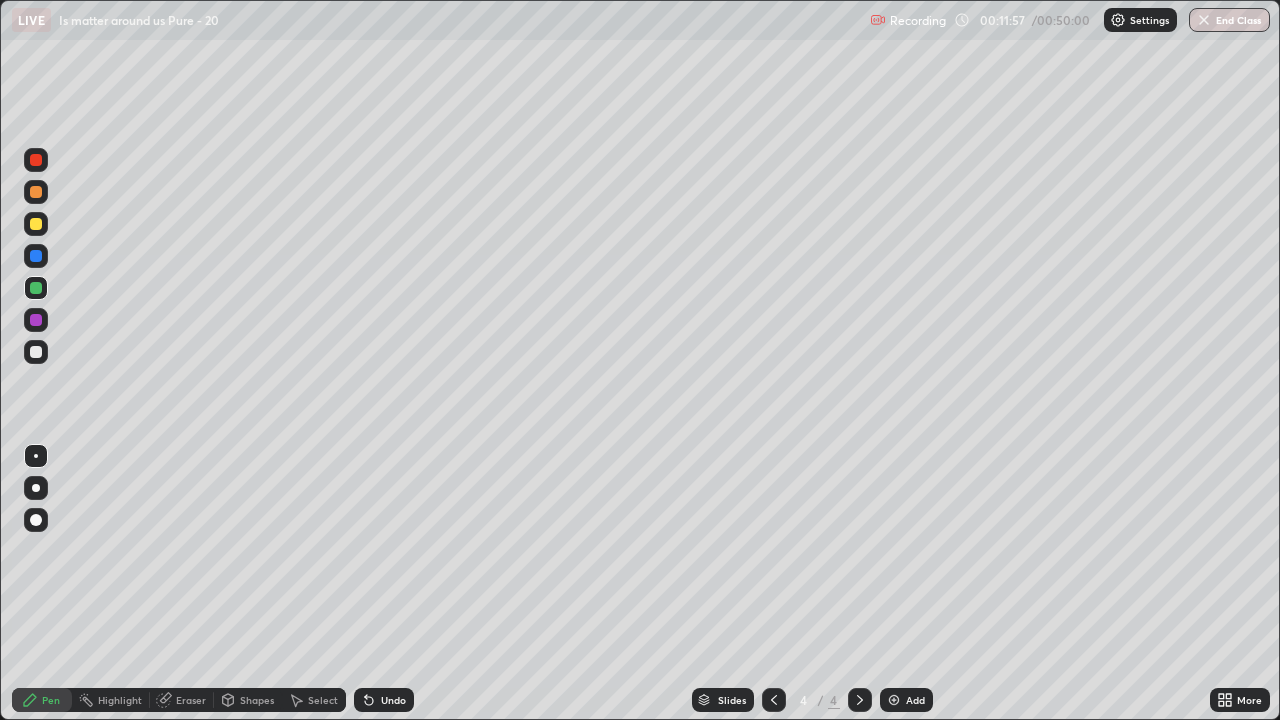 click at bounding box center (36, 352) 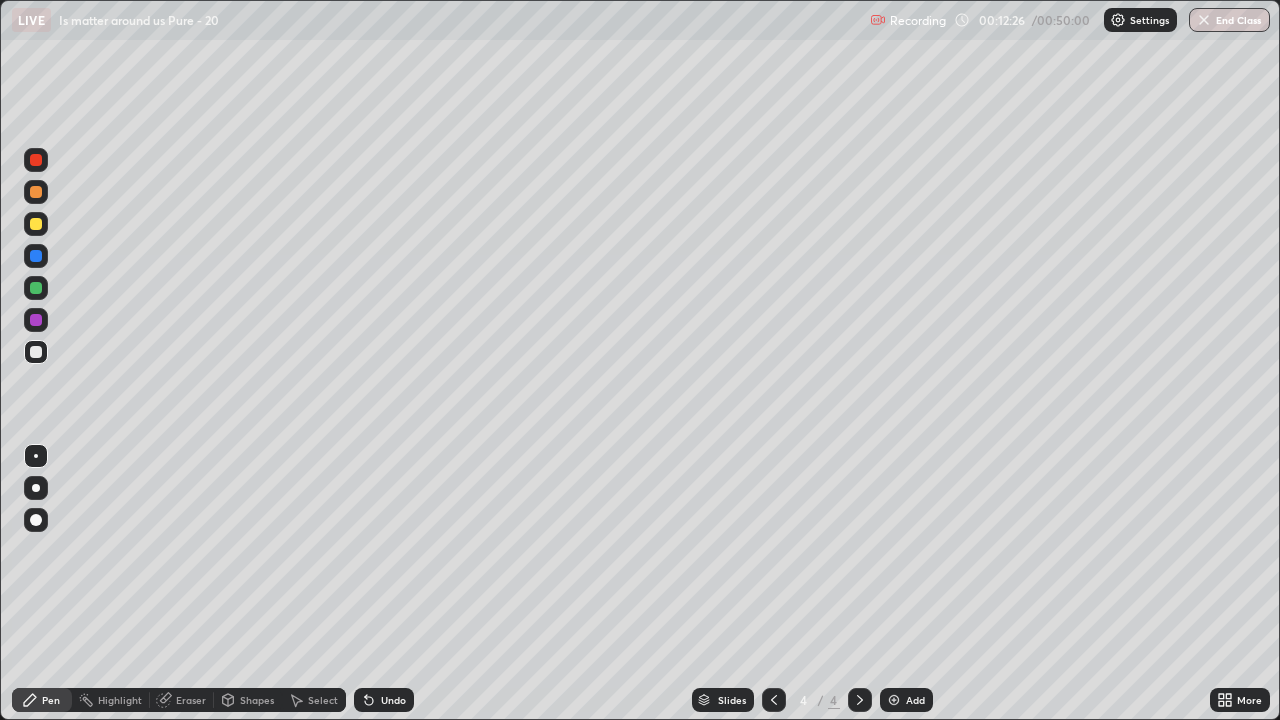 click at bounding box center [36, 288] 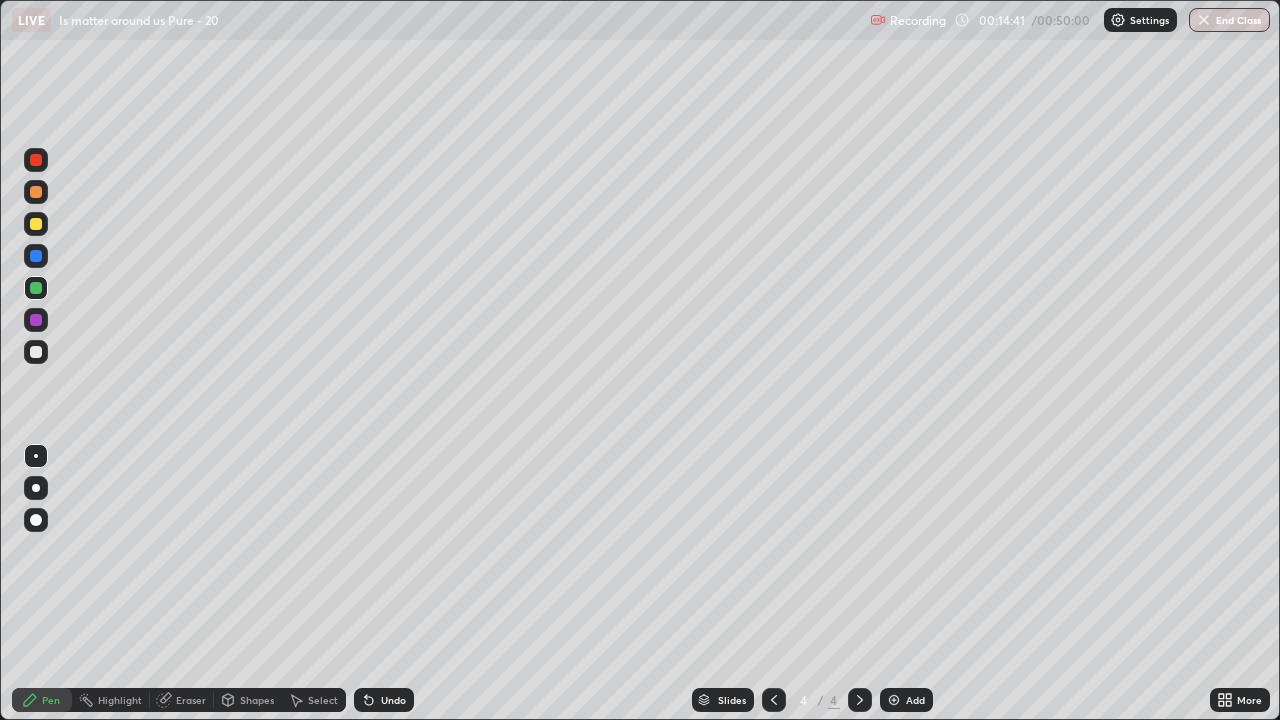 click at bounding box center (36, 352) 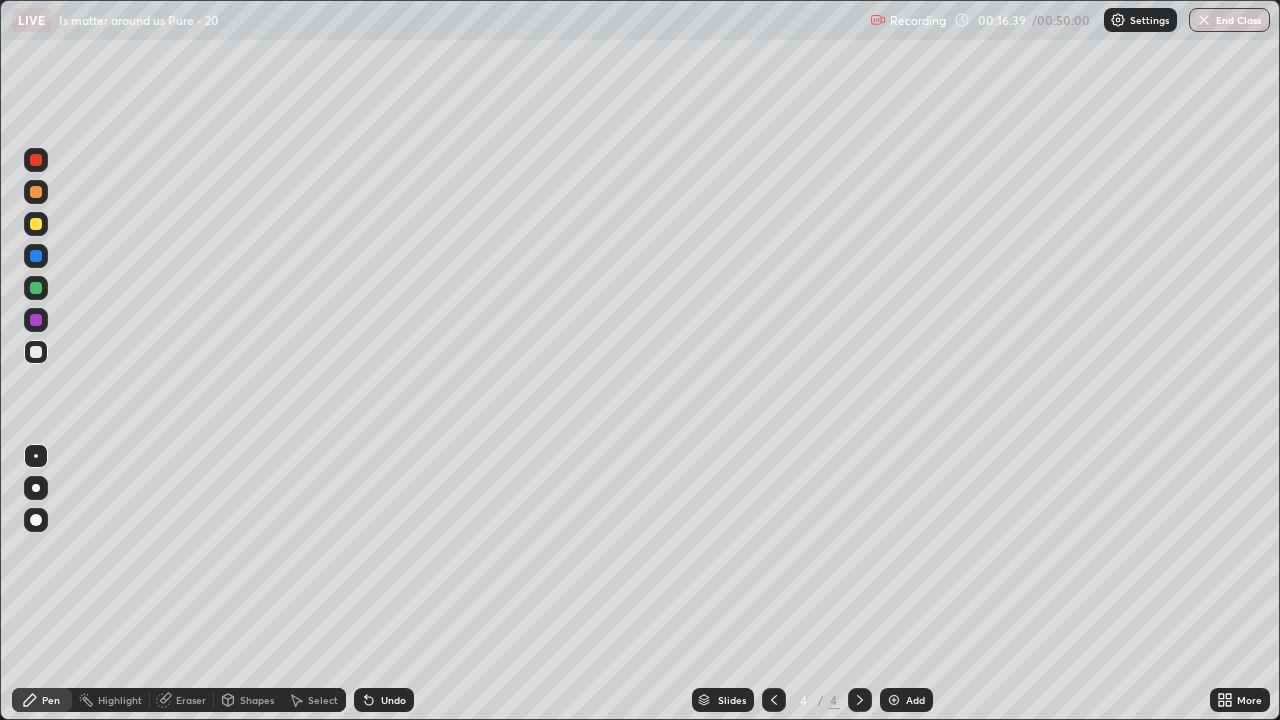 click on "Add" at bounding box center (906, 700) 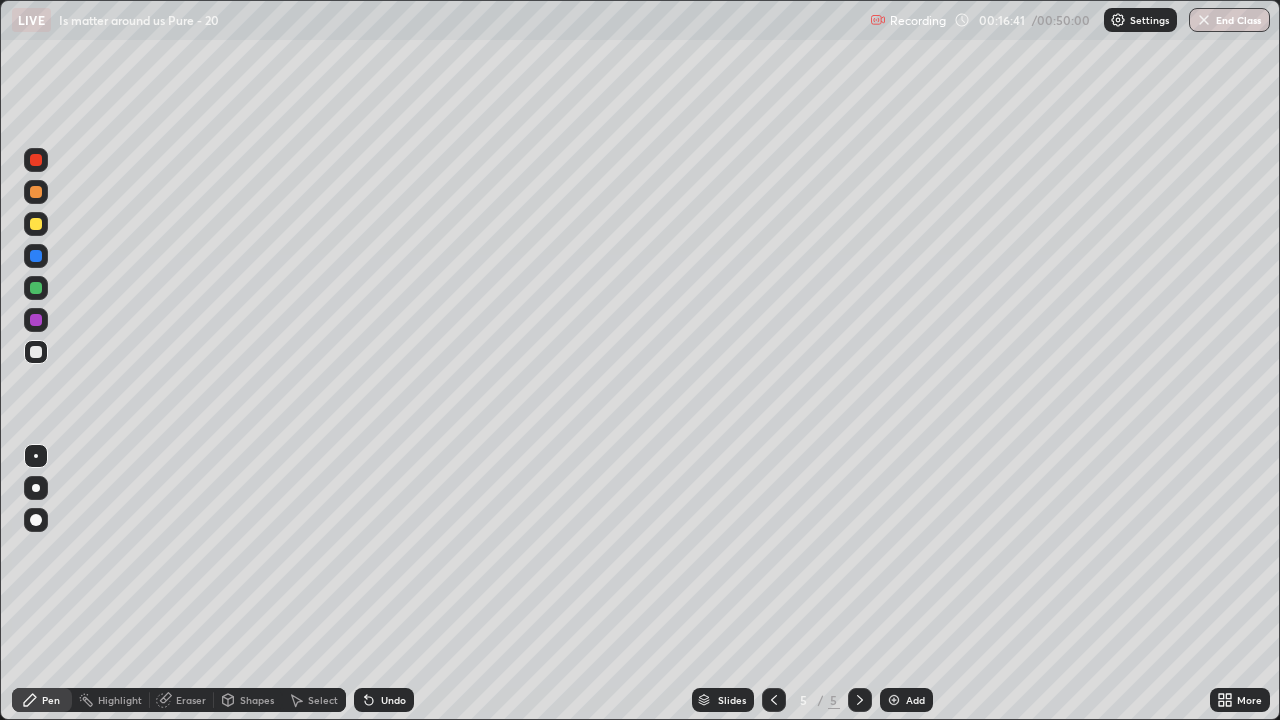 click at bounding box center [36, 352] 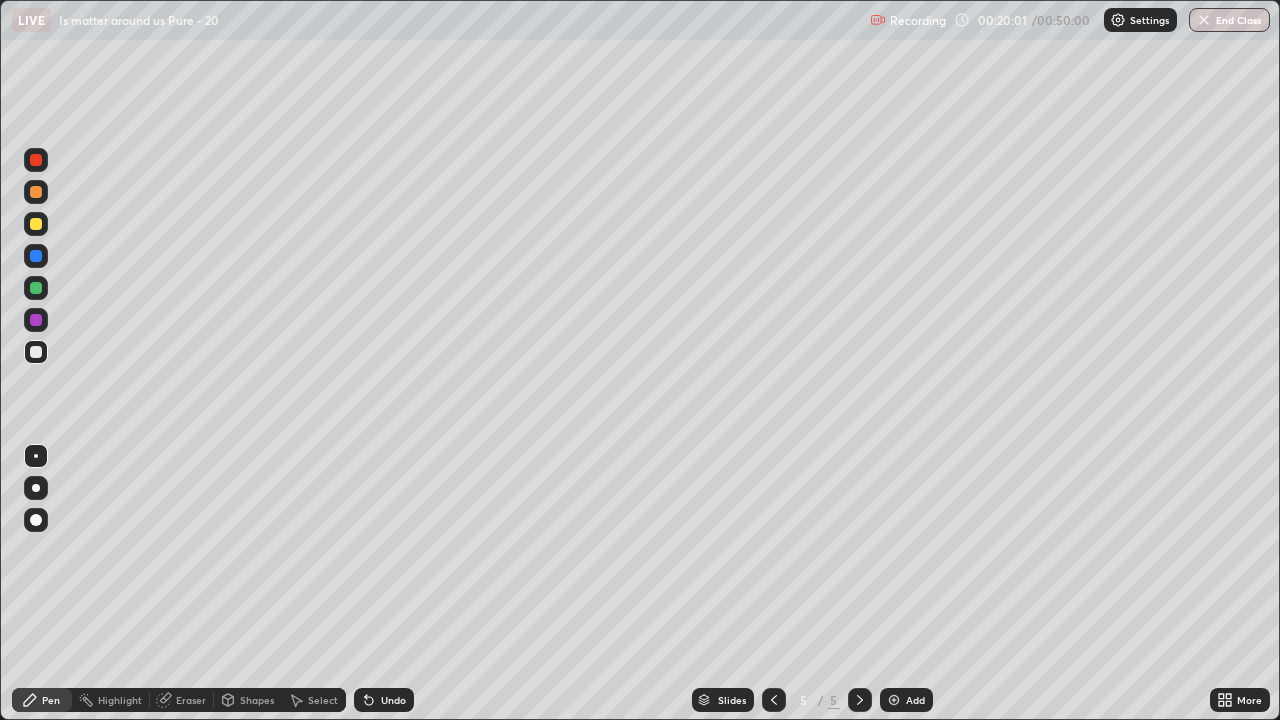 click at bounding box center (36, 224) 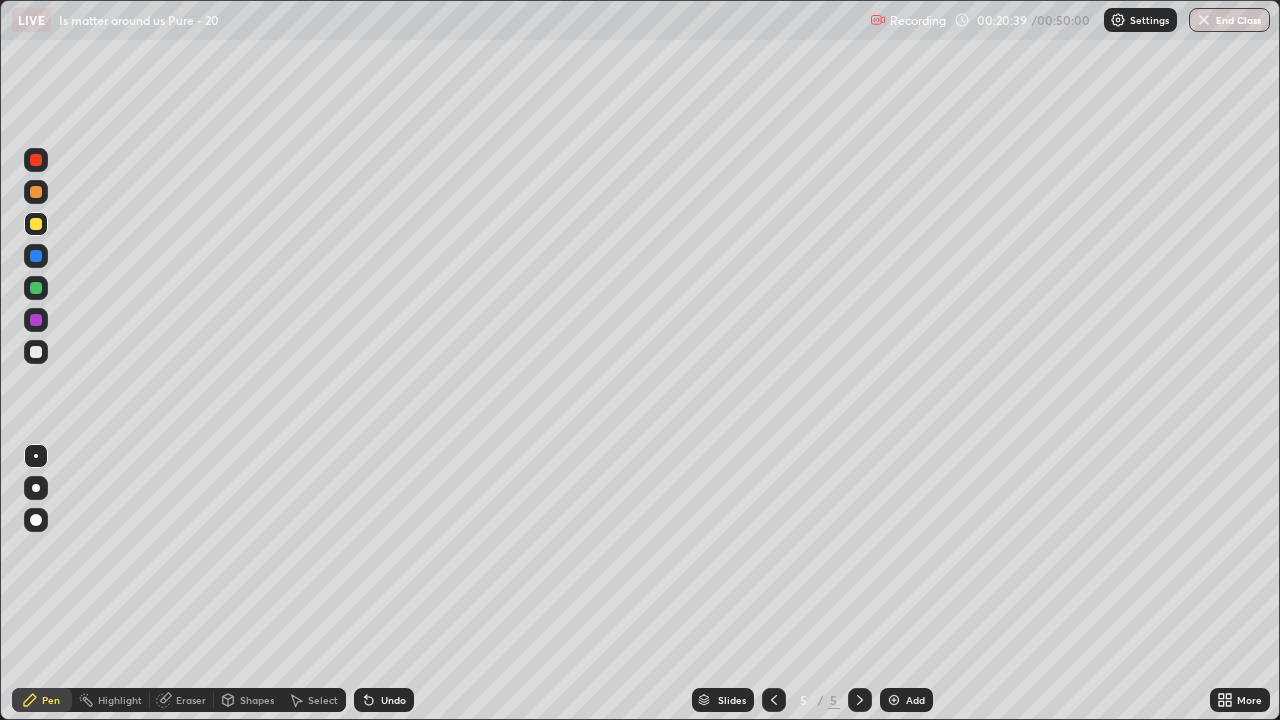 click at bounding box center (36, 352) 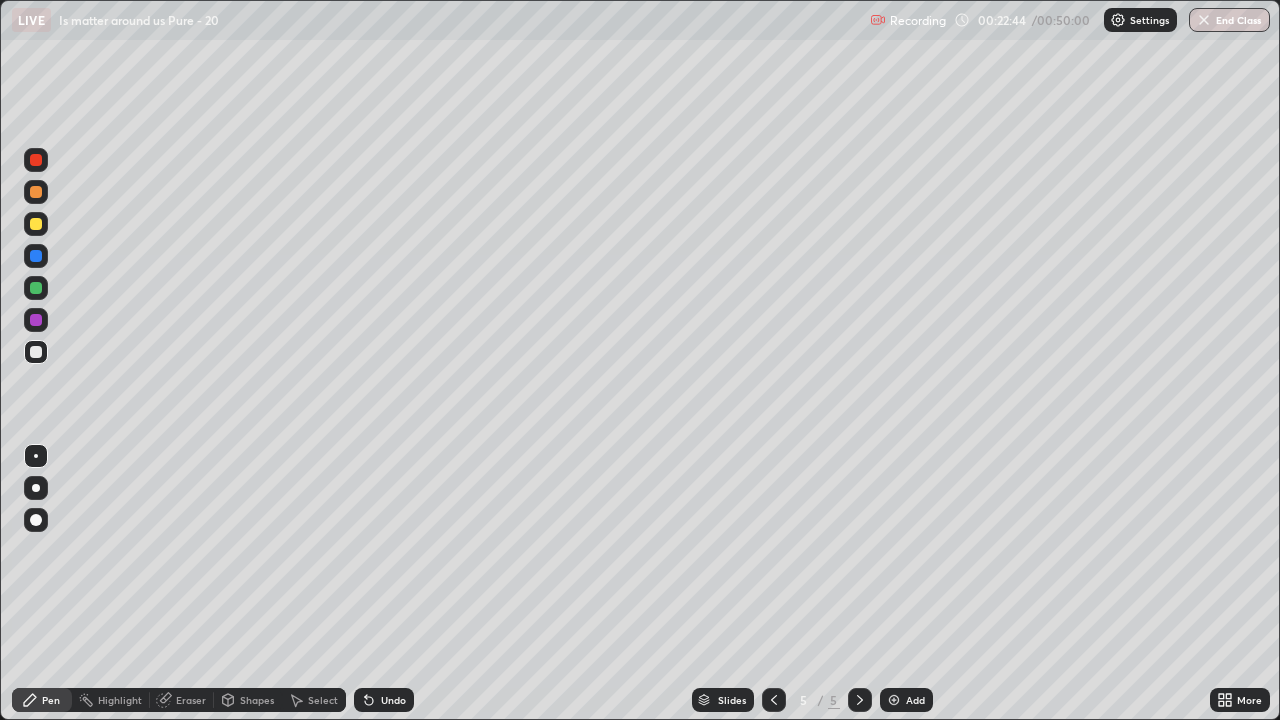click at bounding box center [36, 288] 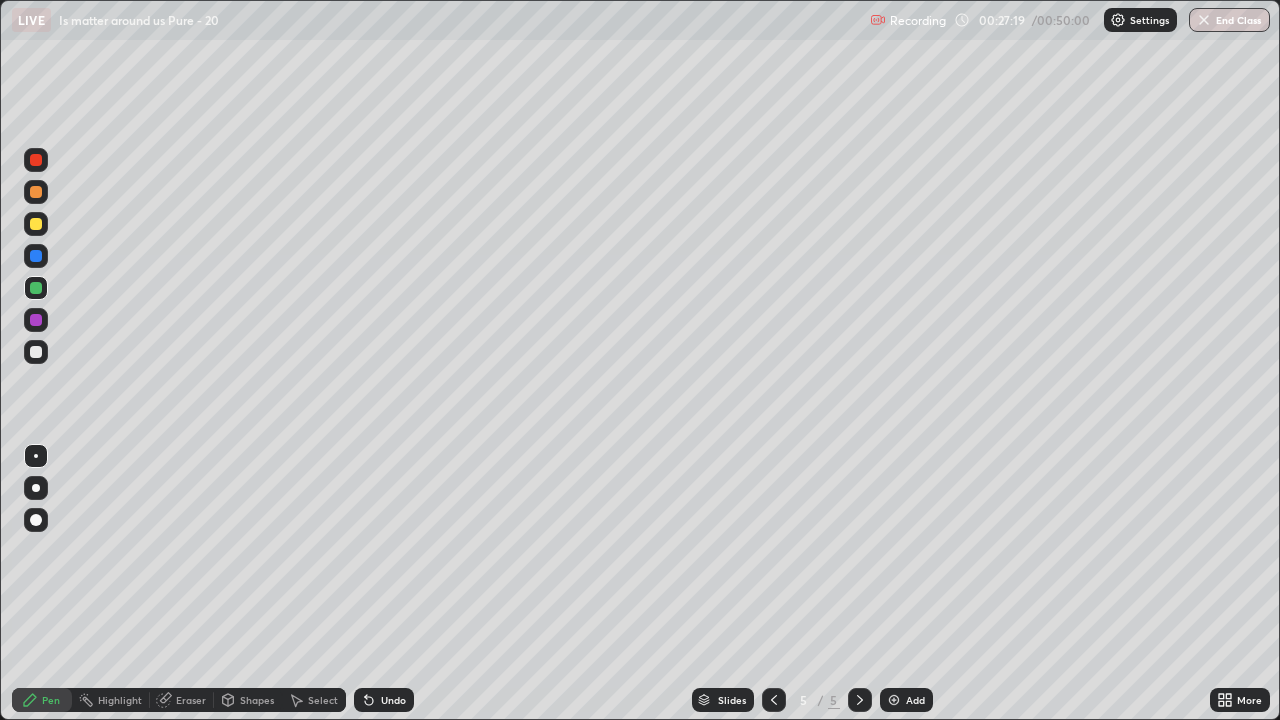 click on "Add" at bounding box center (906, 700) 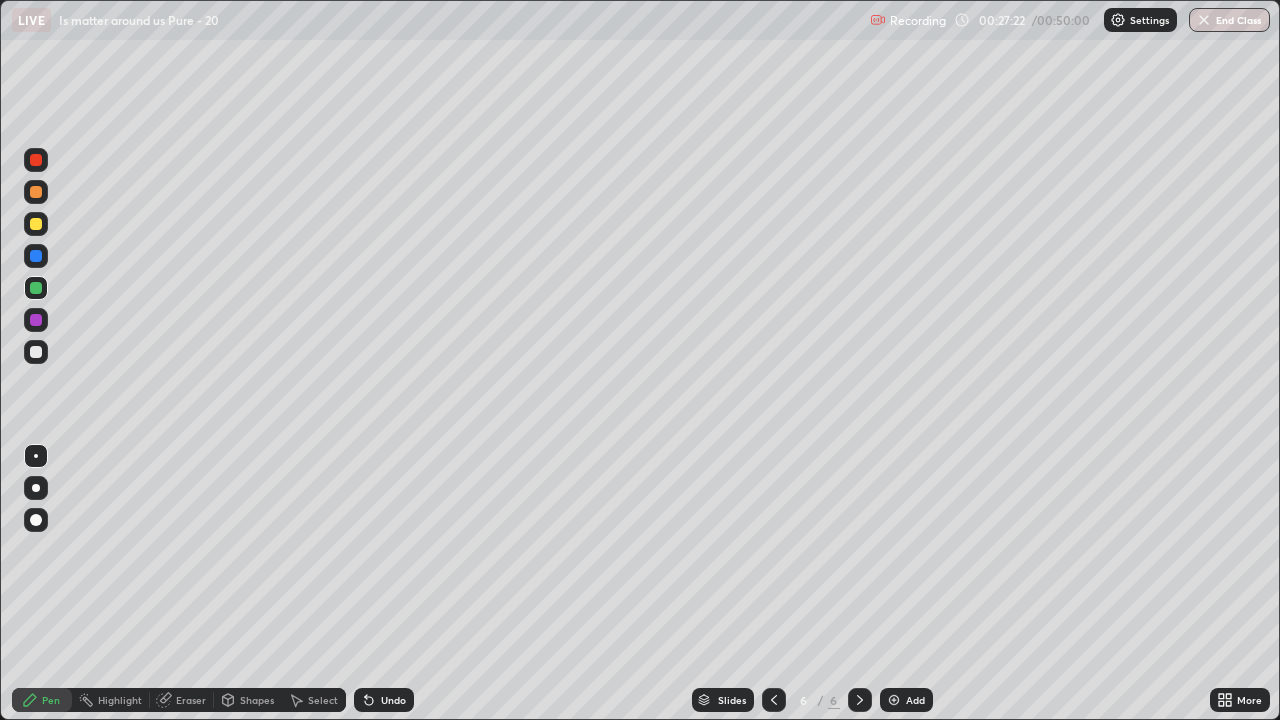 click at bounding box center [36, 352] 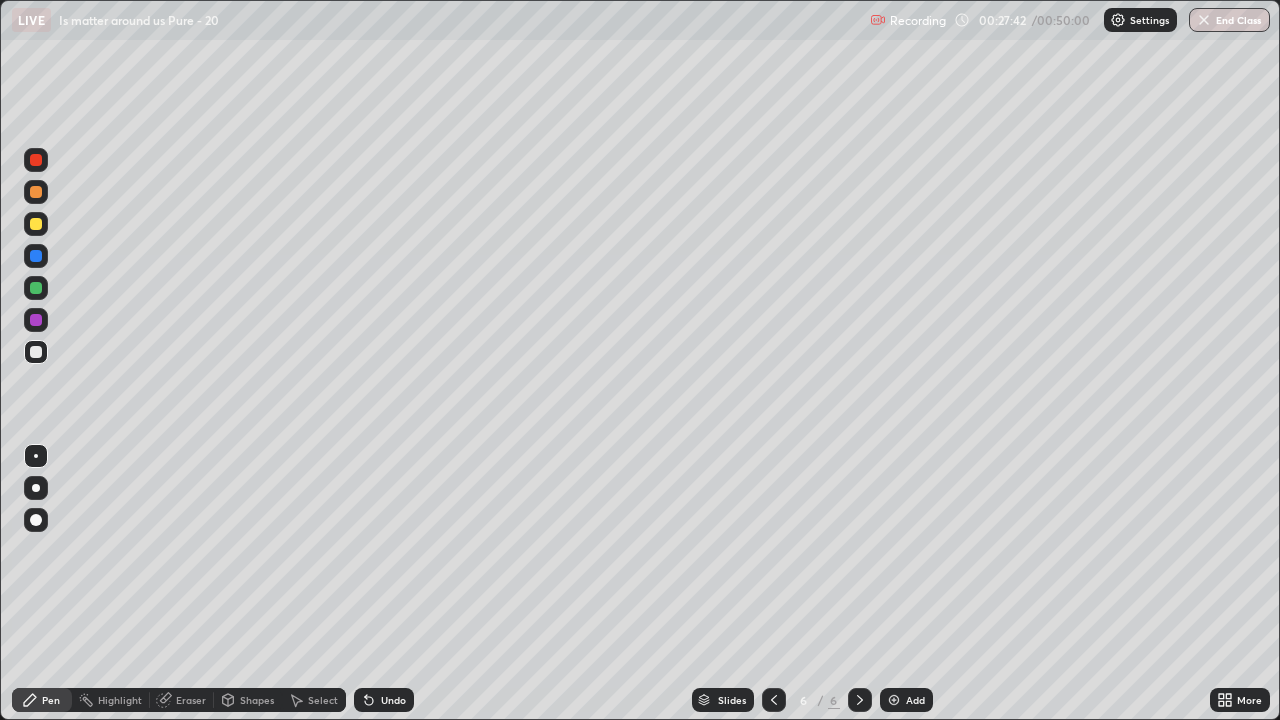 click at bounding box center (36, 352) 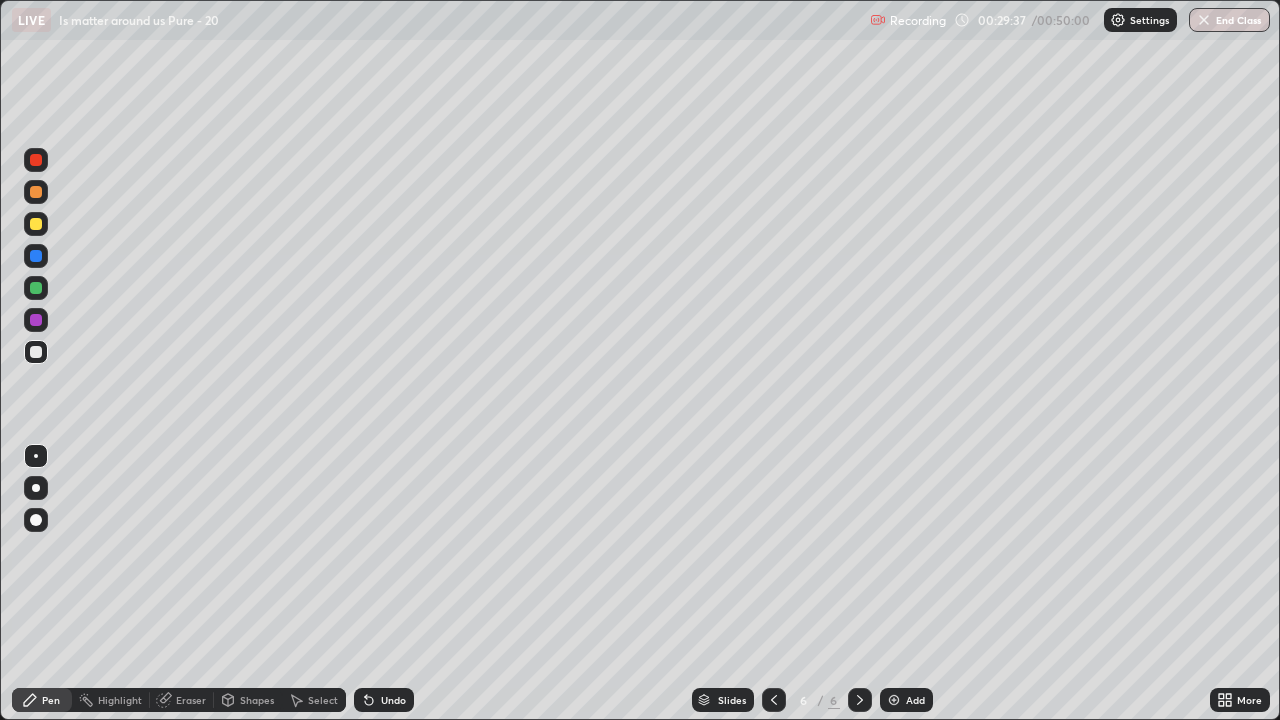 click on "Undo" at bounding box center [393, 700] 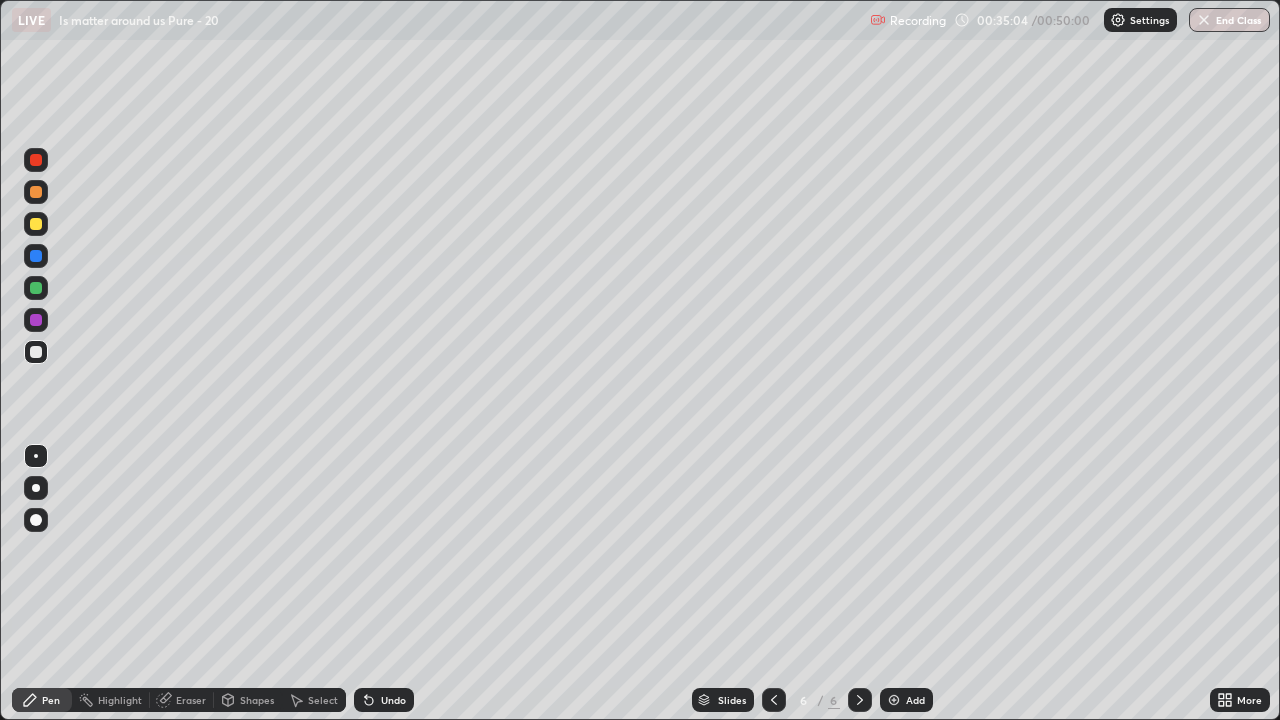 click on "Add" at bounding box center (906, 700) 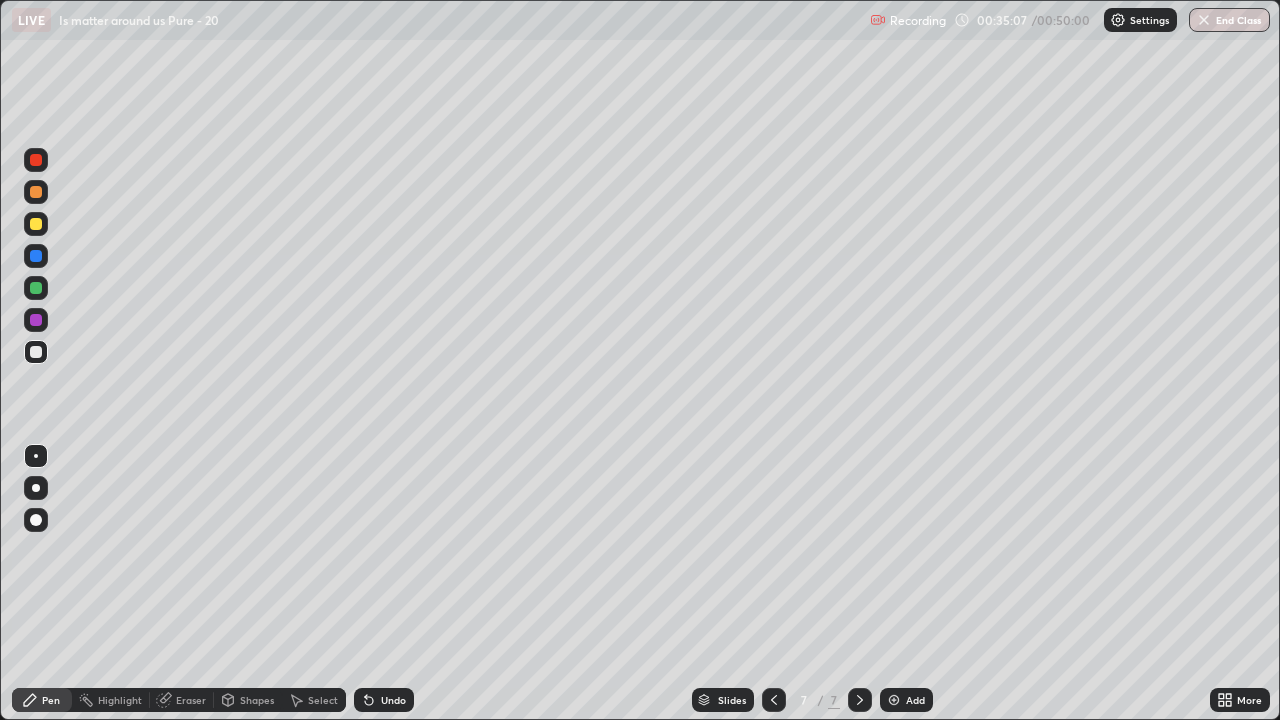 click at bounding box center (36, 288) 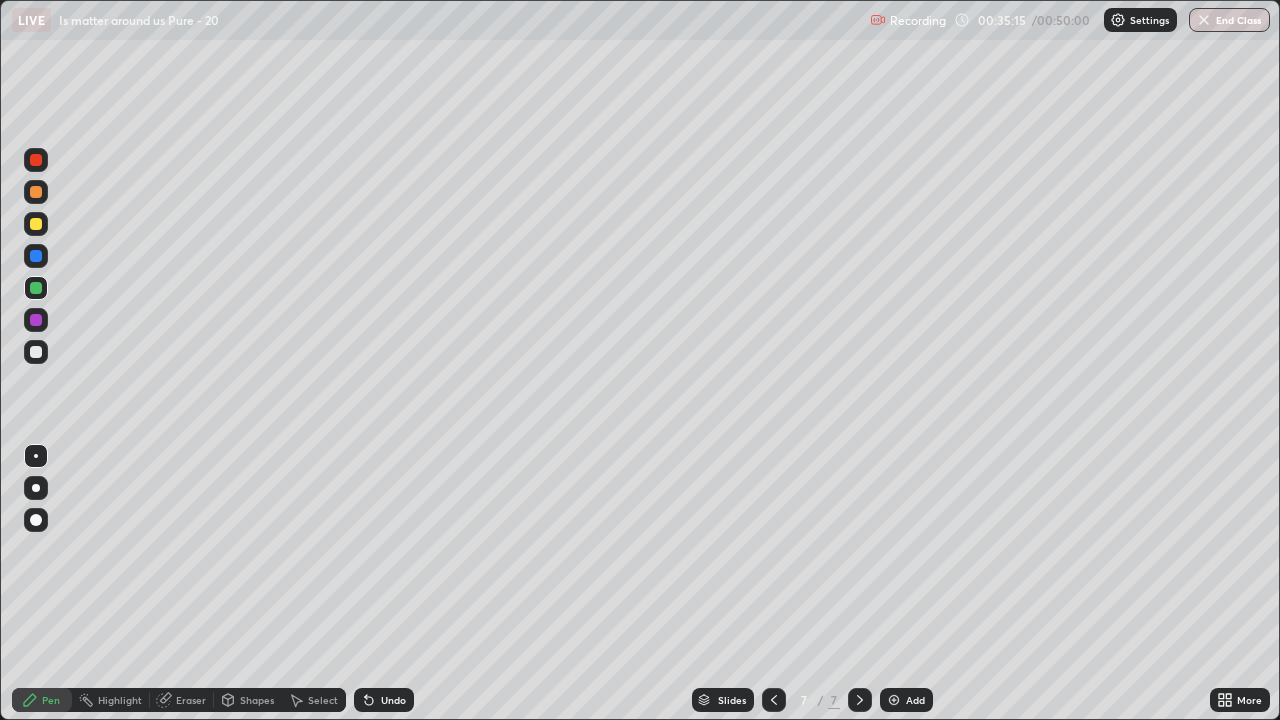 click at bounding box center (36, 352) 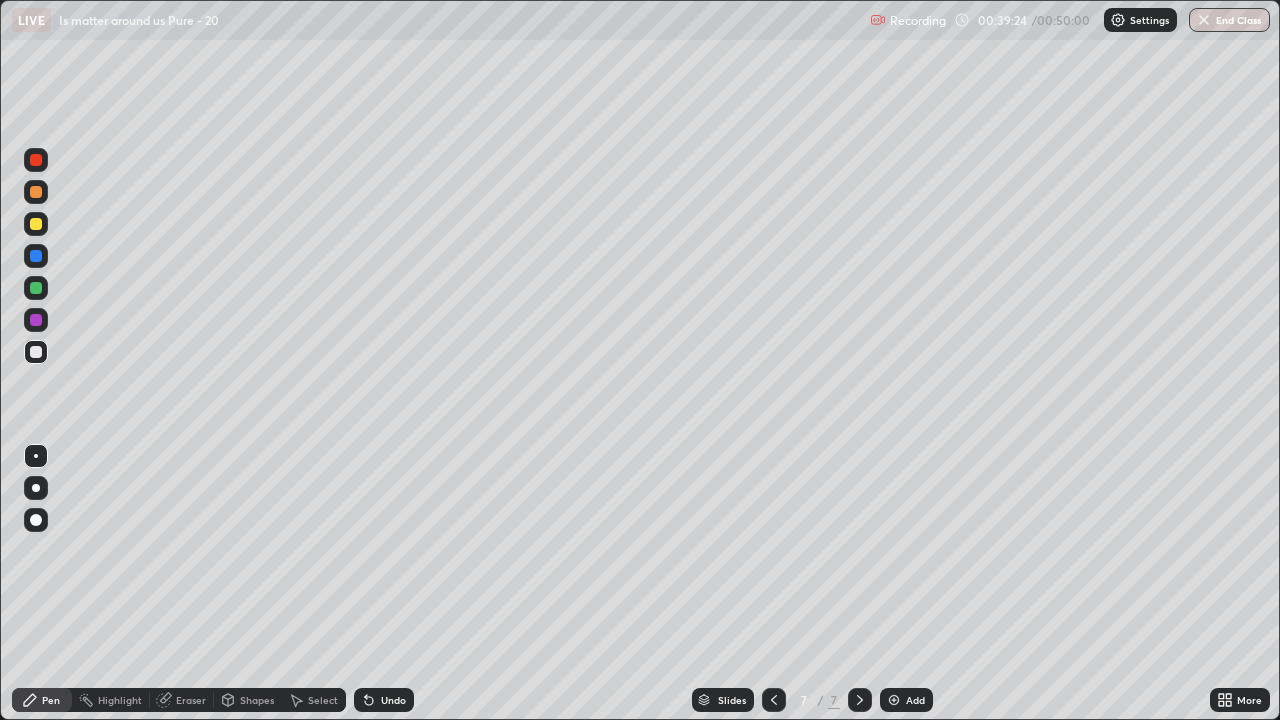 click at bounding box center [894, 700] 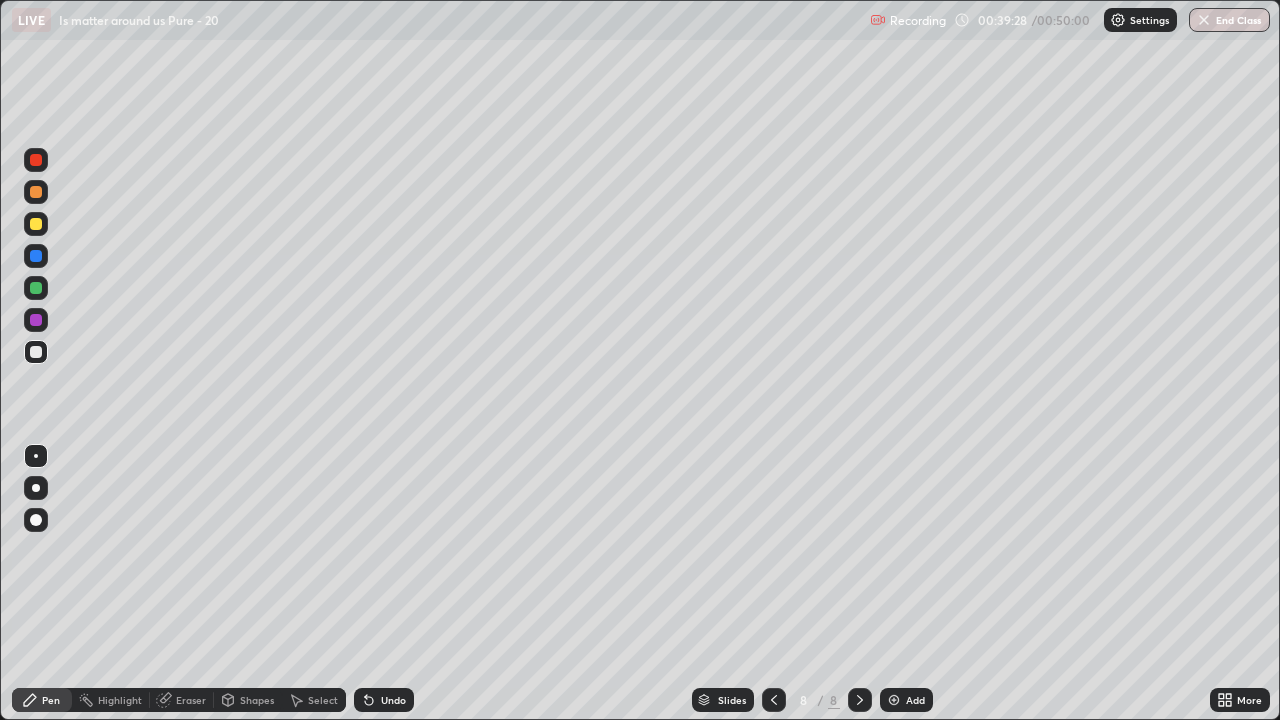 click at bounding box center [36, 288] 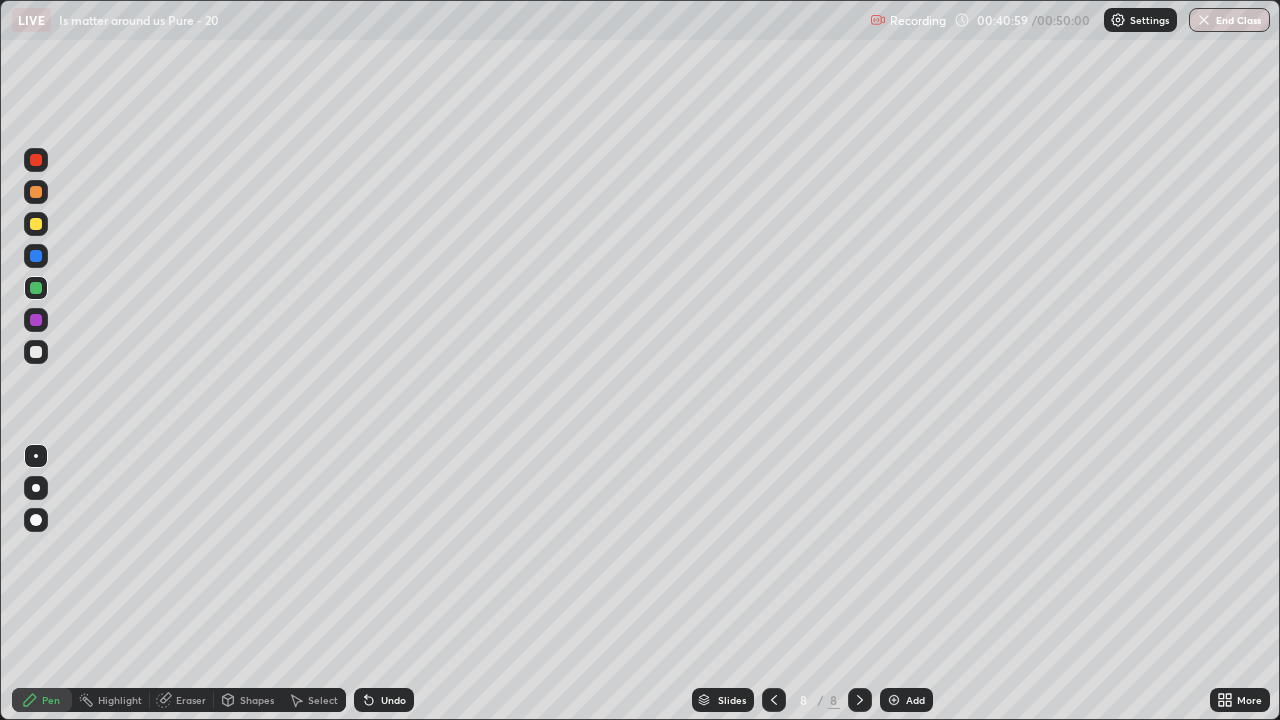 click on "Undo" at bounding box center (384, 700) 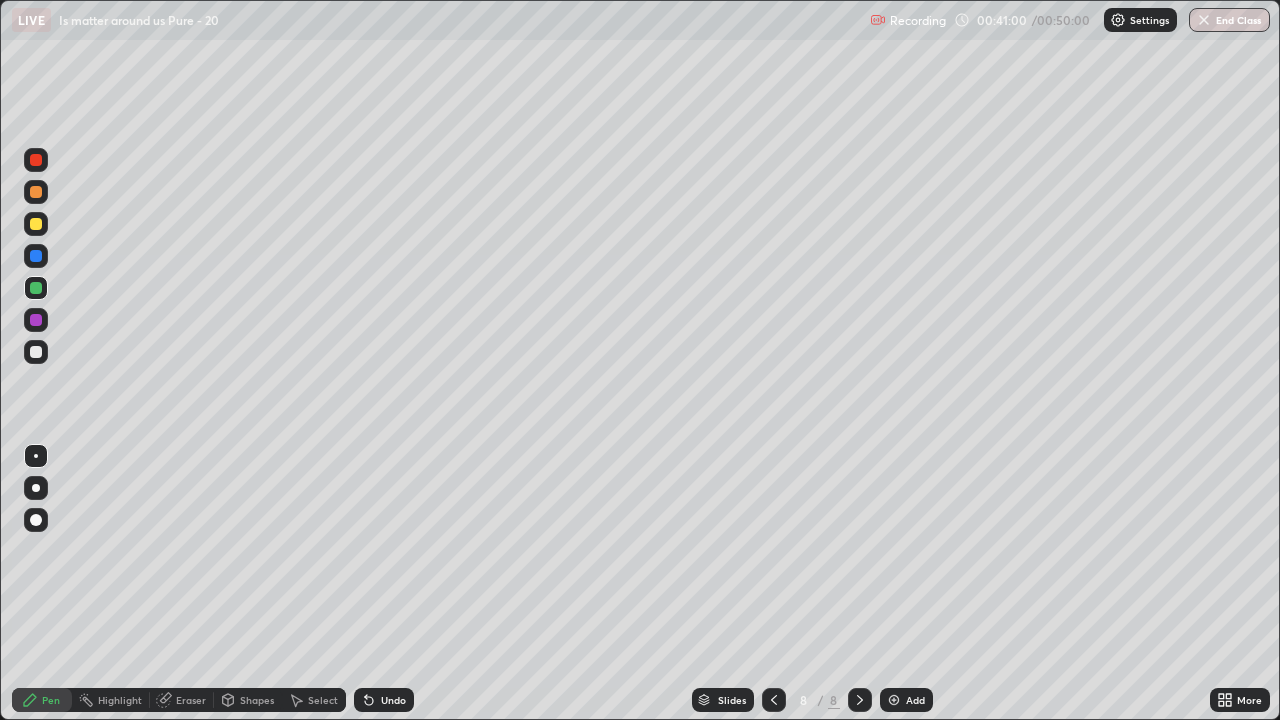 click on "Undo" at bounding box center (384, 700) 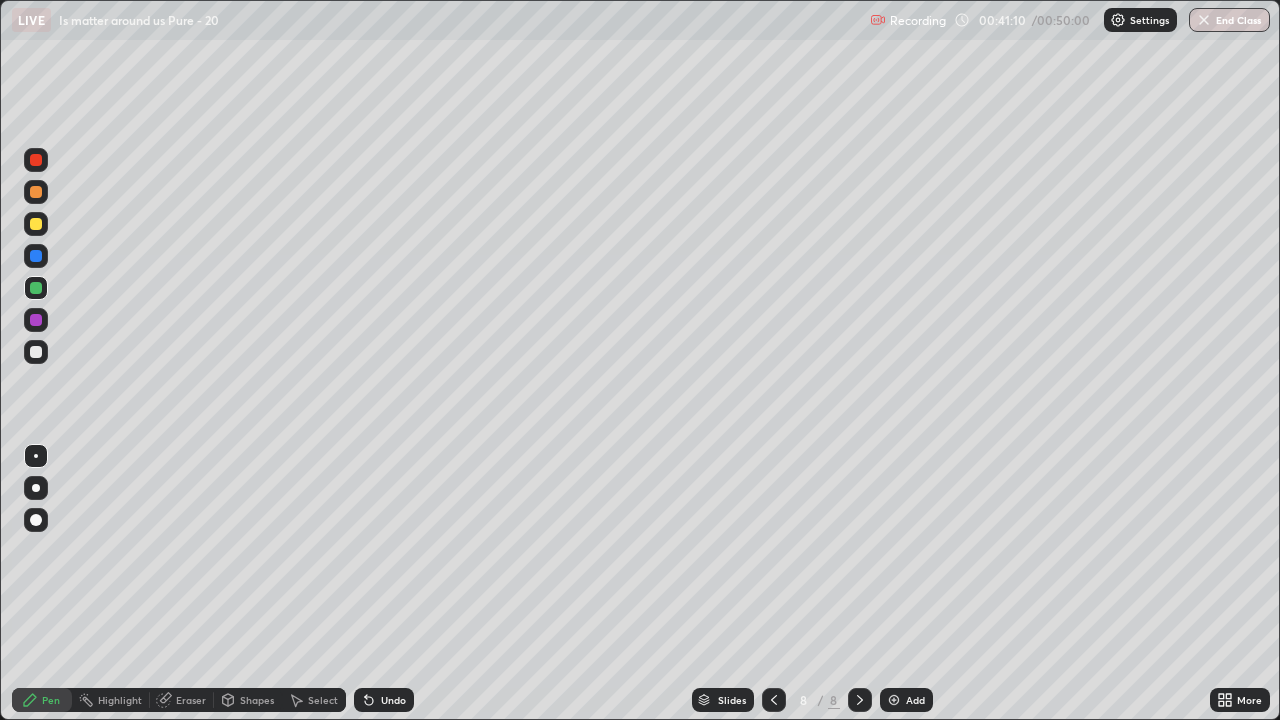 click at bounding box center (36, 352) 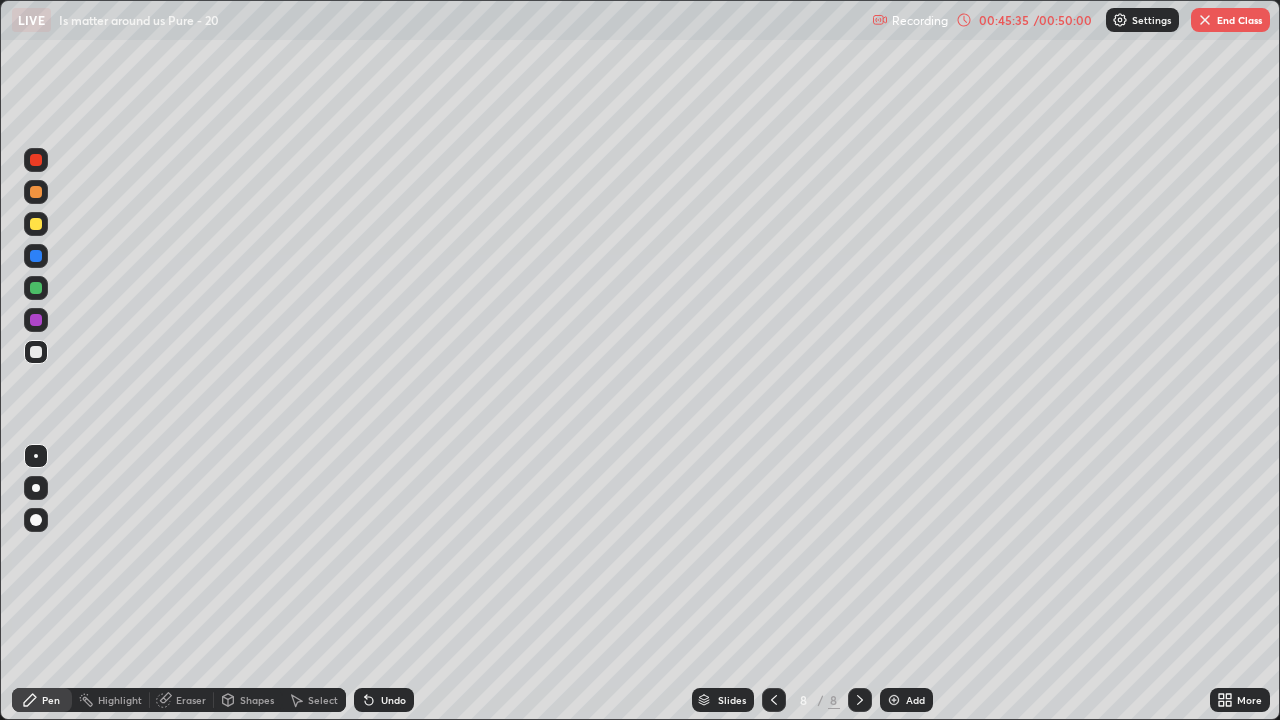 click at bounding box center (1205, 20) 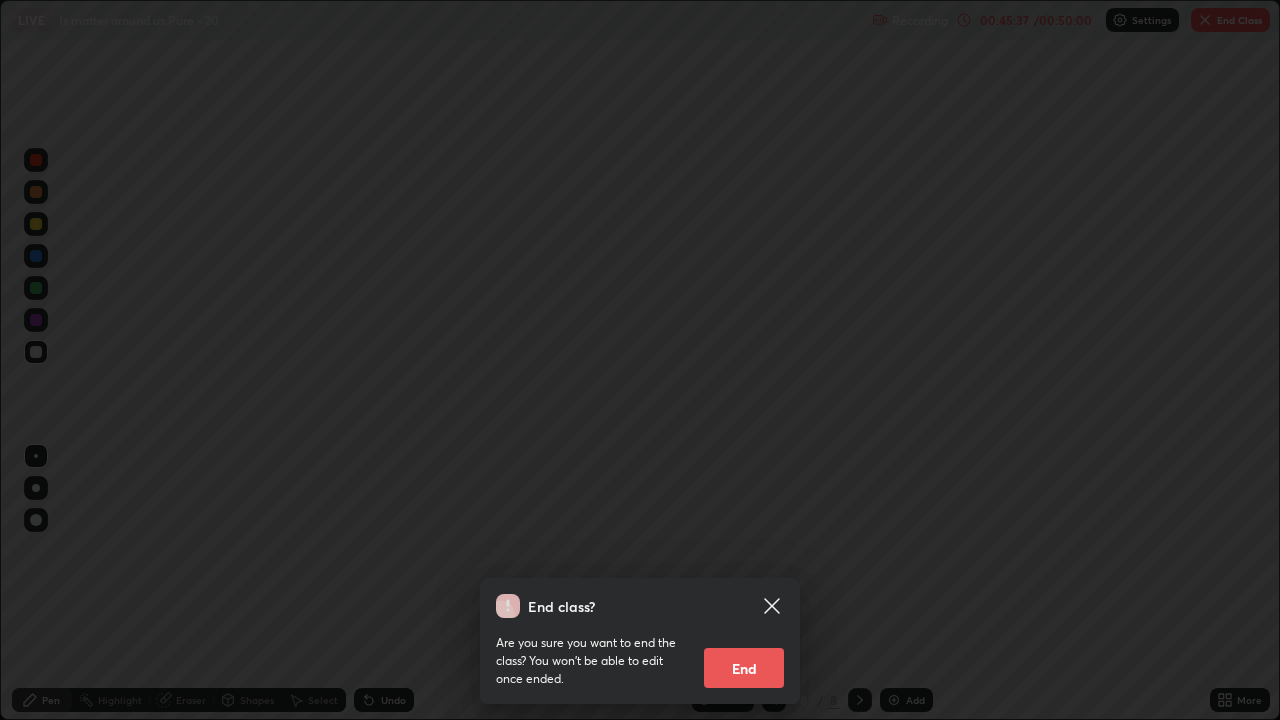 click on "End" at bounding box center (744, 668) 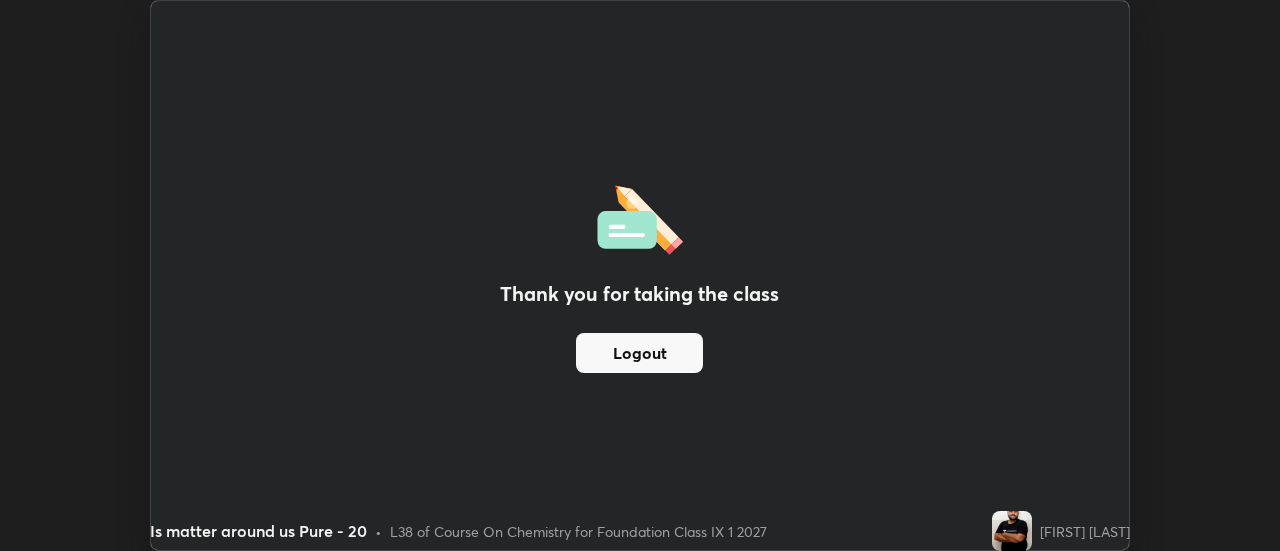 scroll, scrollTop: 551, scrollLeft: 1280, axis: both 